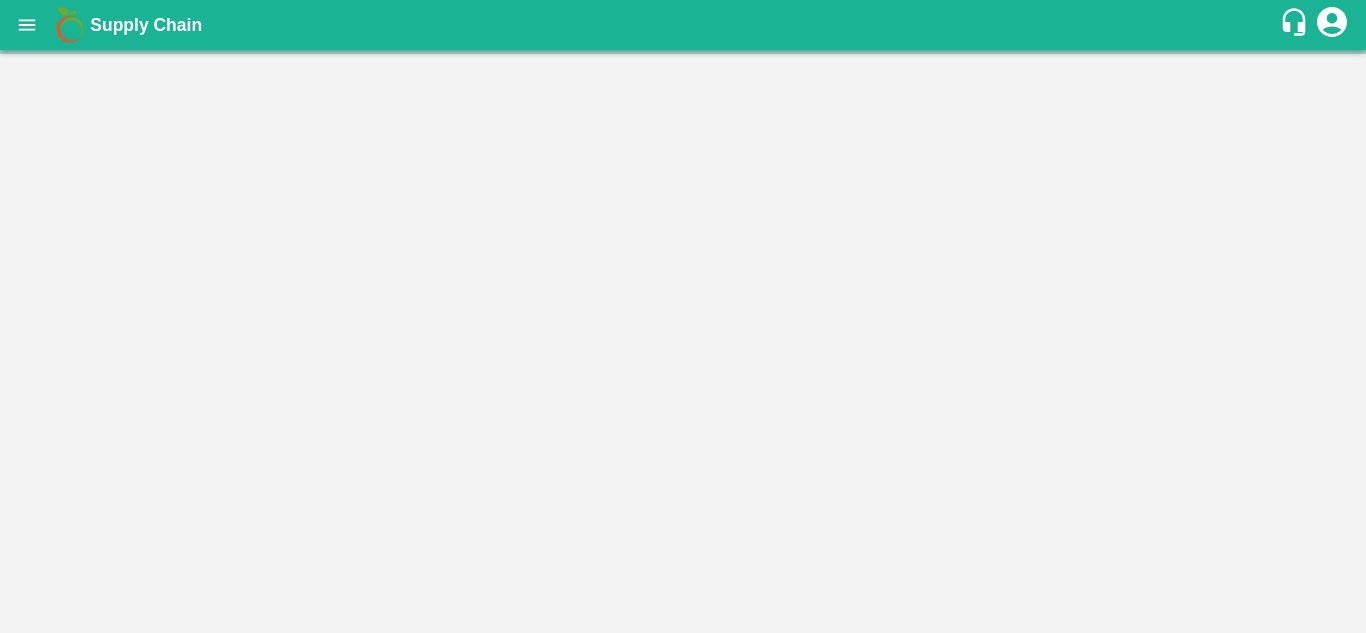 scroll, scrollTop: 0, scrollLeft: 0, axis: both 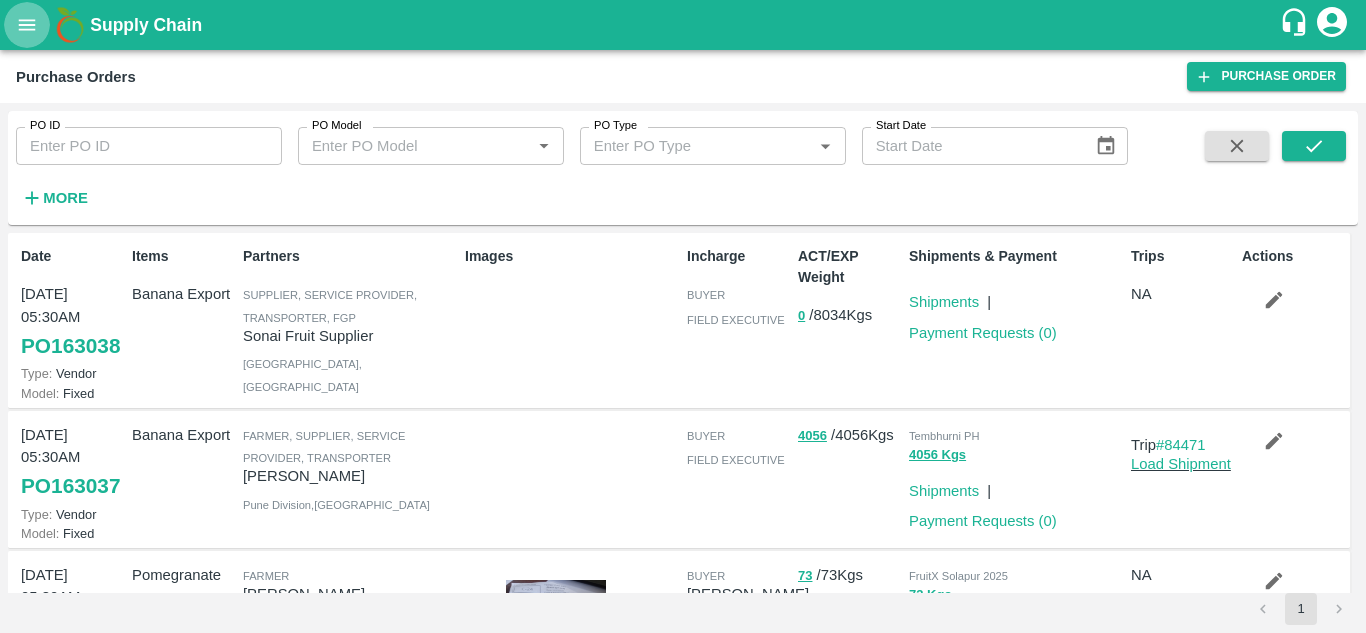 click 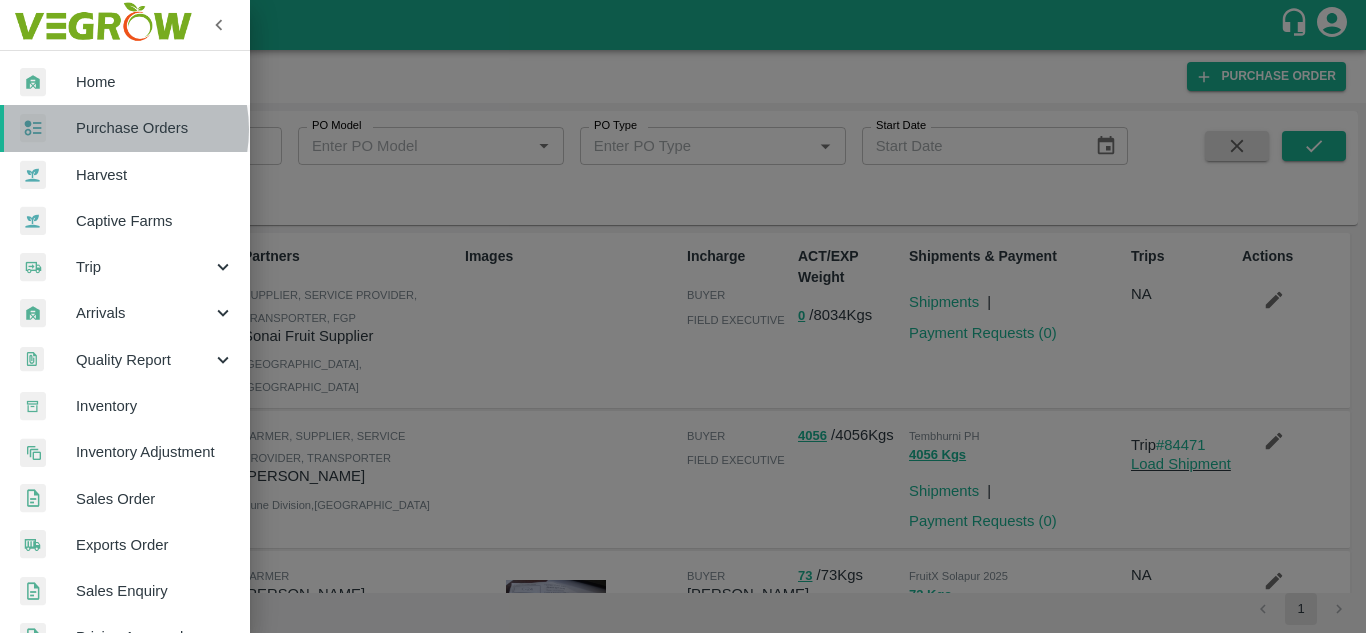 click on "Purchase Orders" at bounding box center [155, 128] 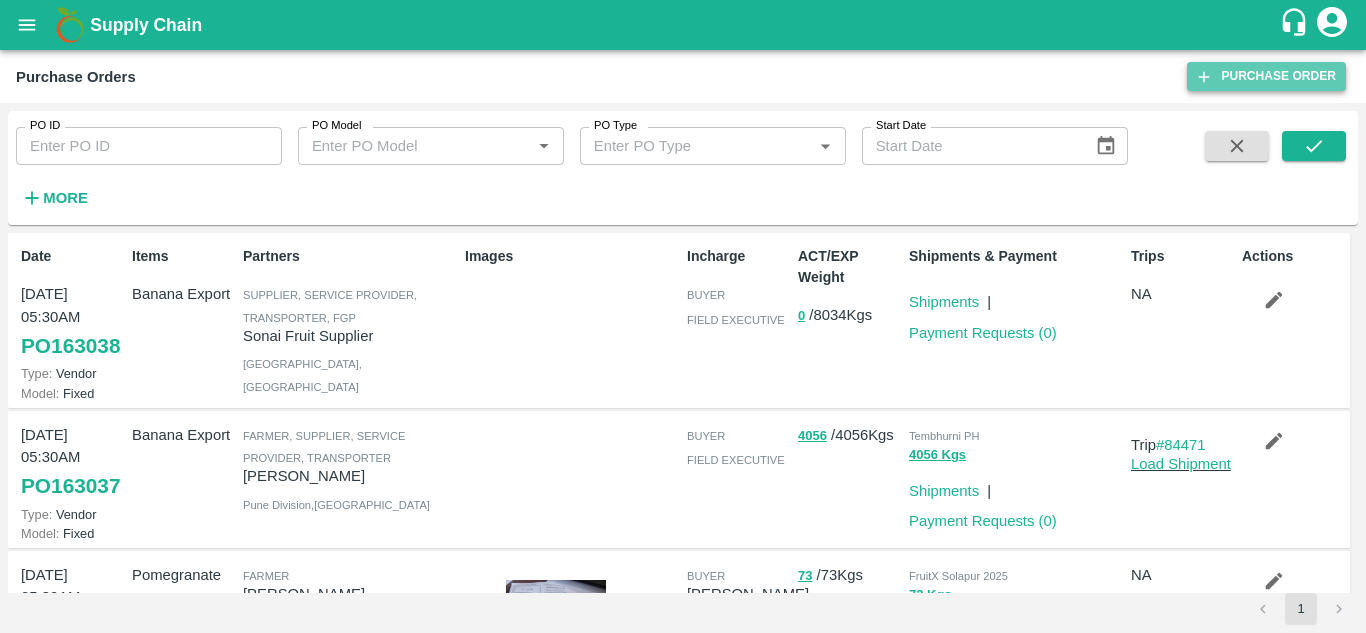 click on "Purchase Order" at bounding box center (1266, 76) 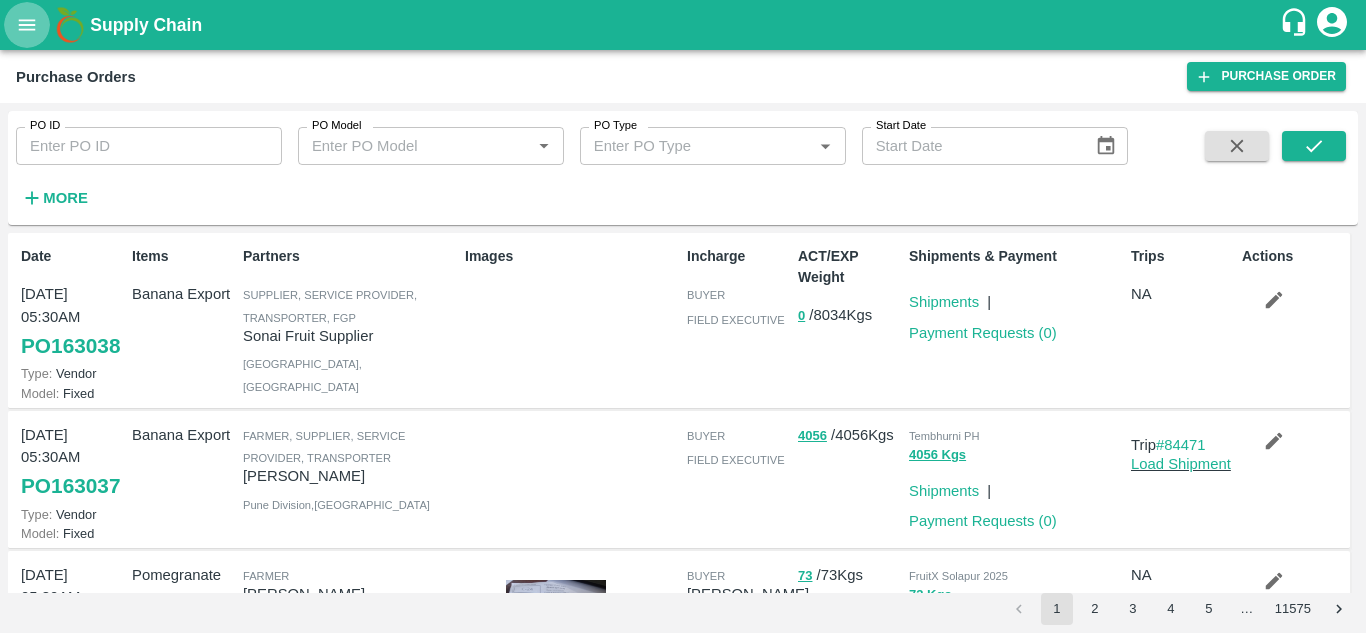 click 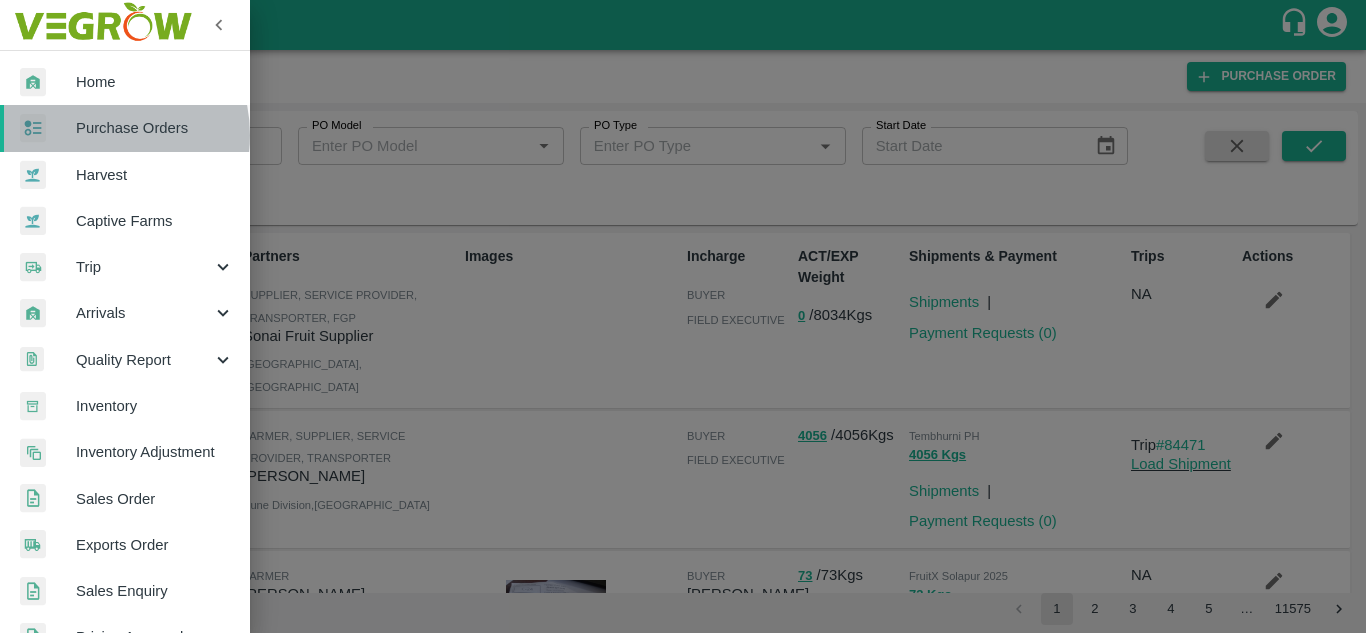click on "Purchase Orders" at bounding box center (155, 128) 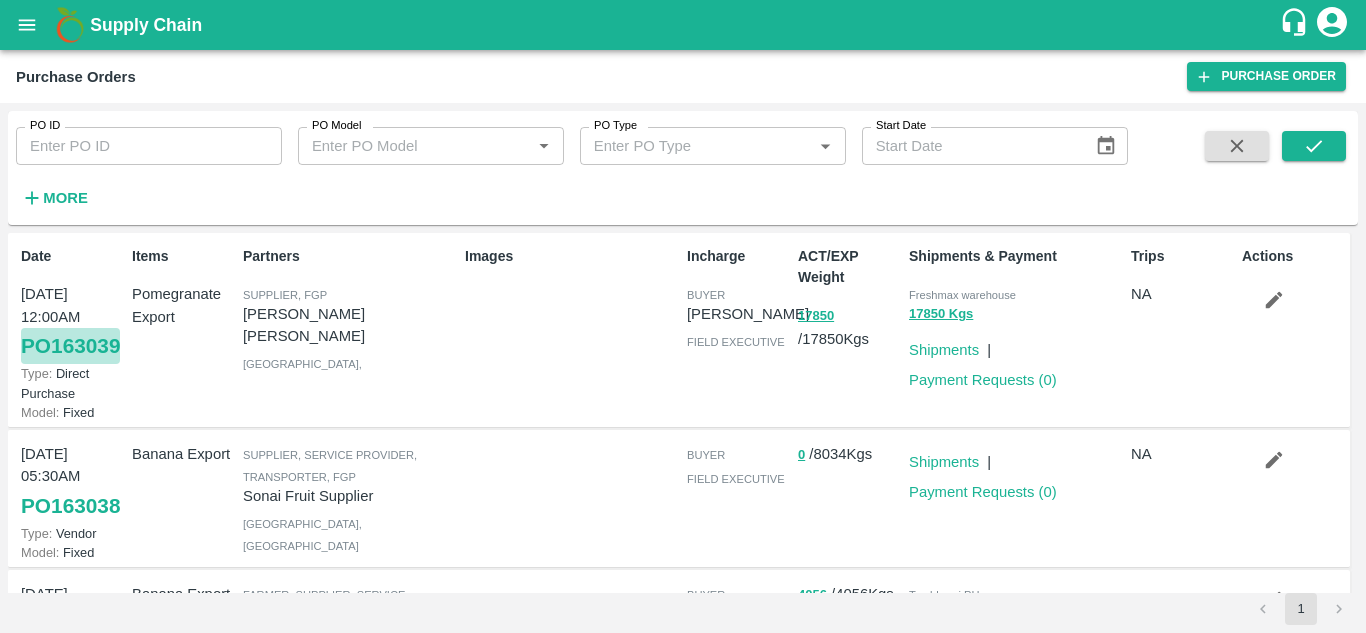 click on "PO  163039" at bounding box center [70, 346] 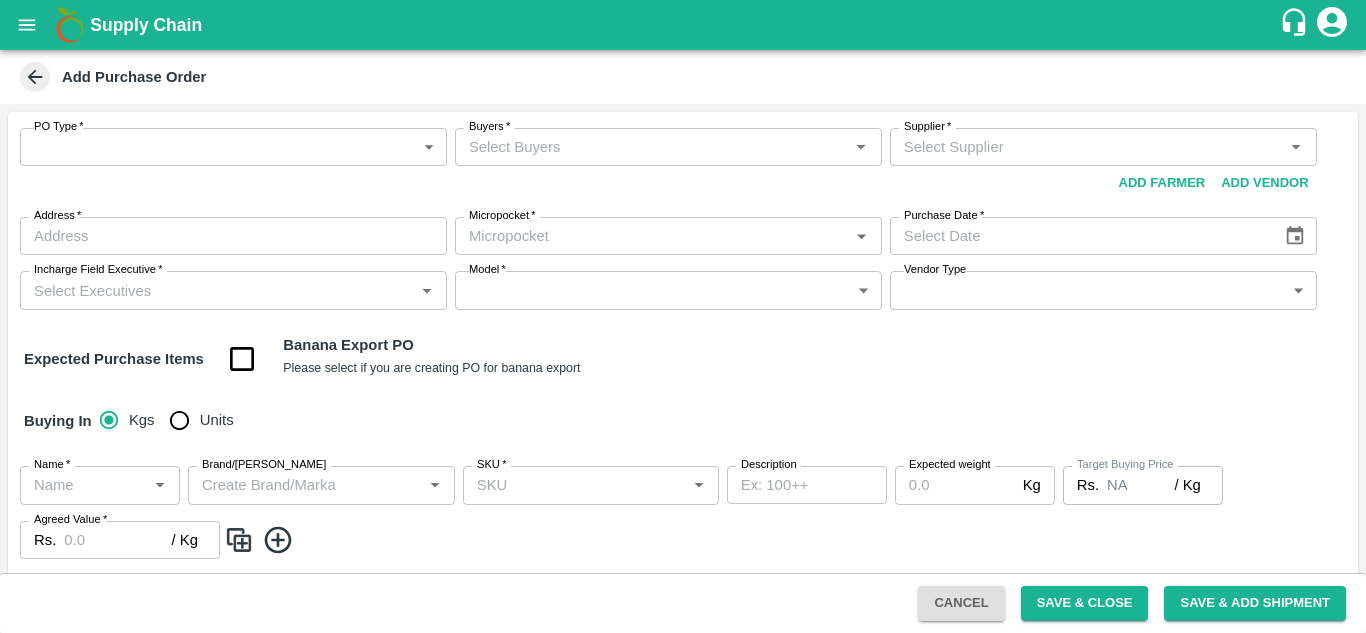 scroll, scrollTop: 0, scrollLeft: 0, axis: both 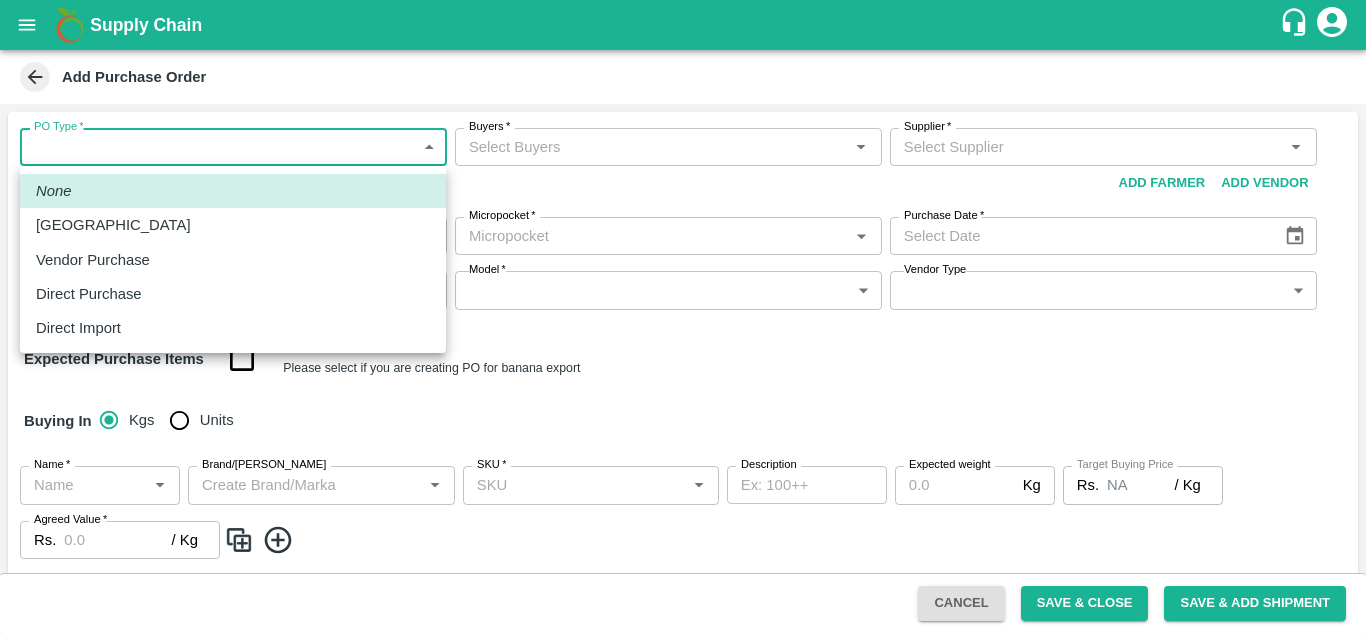 click on "Supply Chain Add Purchase Order PO Type   * ​ PO Type Buyers   * Buyers   * Supplier   * Supplier   * Add Vendor Add Farmer Address   * Address Micropocket   * Micropocket   * Purchase Date   * Purchase Date Incharge Field Executive   * Incharge Field Executive   * Model   * ​ Model Vendor Type ​ Vendor Type Expected Purchase Items Banana Export PO Please select if you are creating PO for banana export Buying In Kgs Units Name   * Name   * Brand/Marka Brand/[PERSON_NAME]   * SKU   * Description x Description Expected weight Kg Expected weight Target Buying Price Rs. NA / Kg Target Buying Price Agreed Value   * Rs. / Kg Agreed Value Upload Agreement Upload Chute Percentage % Chute Percentage Cancel Save & Close Save & Add Shipment Bhuj CC [PERSON_NAME] Logout None Farm Gate Vendor Purchase Direct Purchase Direct Import" at bounding box center (683, 316) 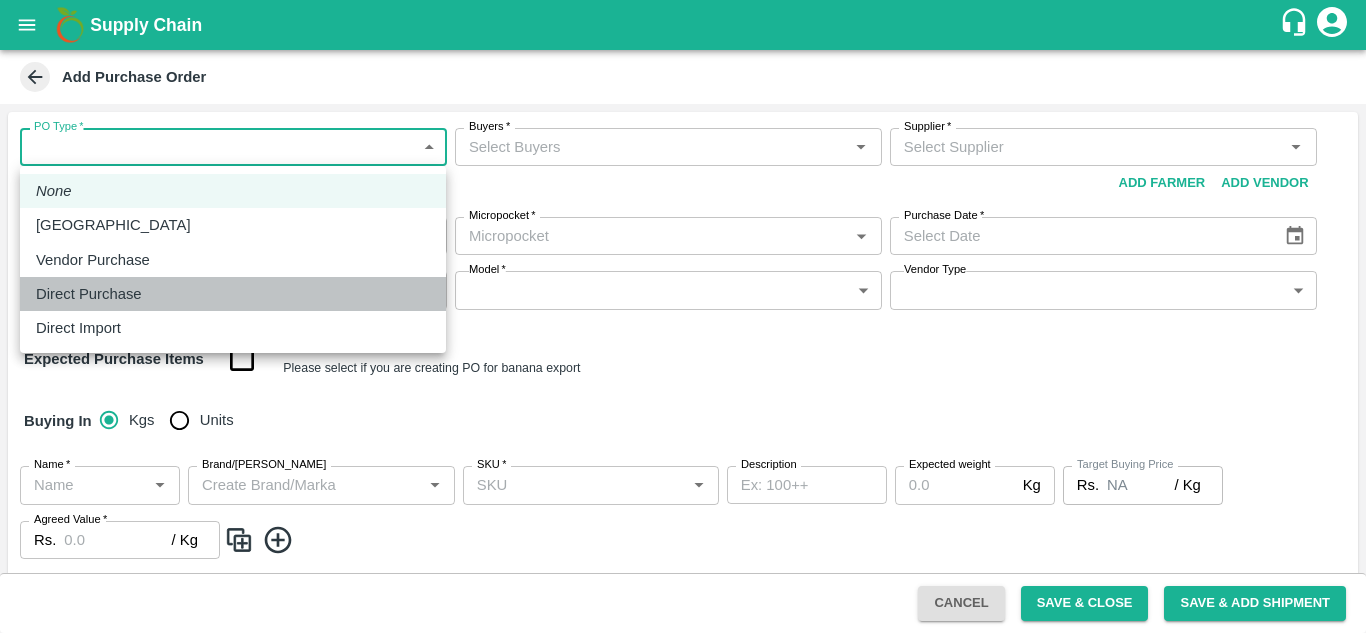 click on "Direct Purchase" at bounding box center [89, 294] 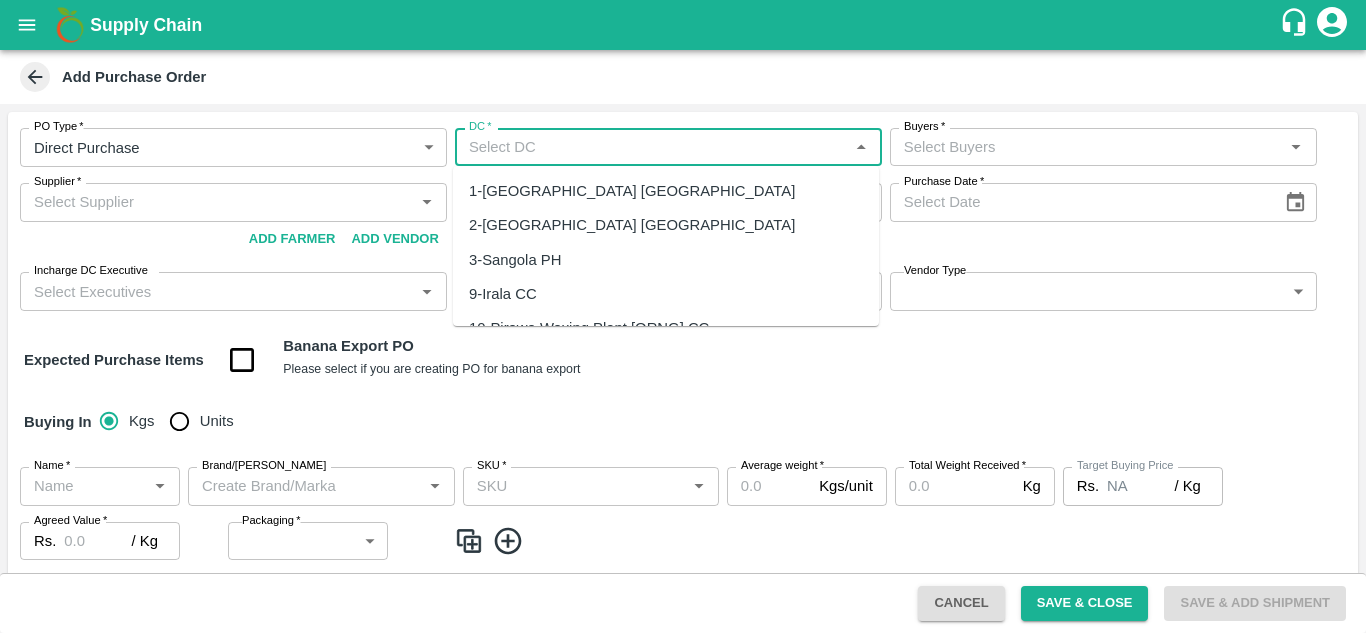 click on "DC   *" at bounding box center [652, 147] 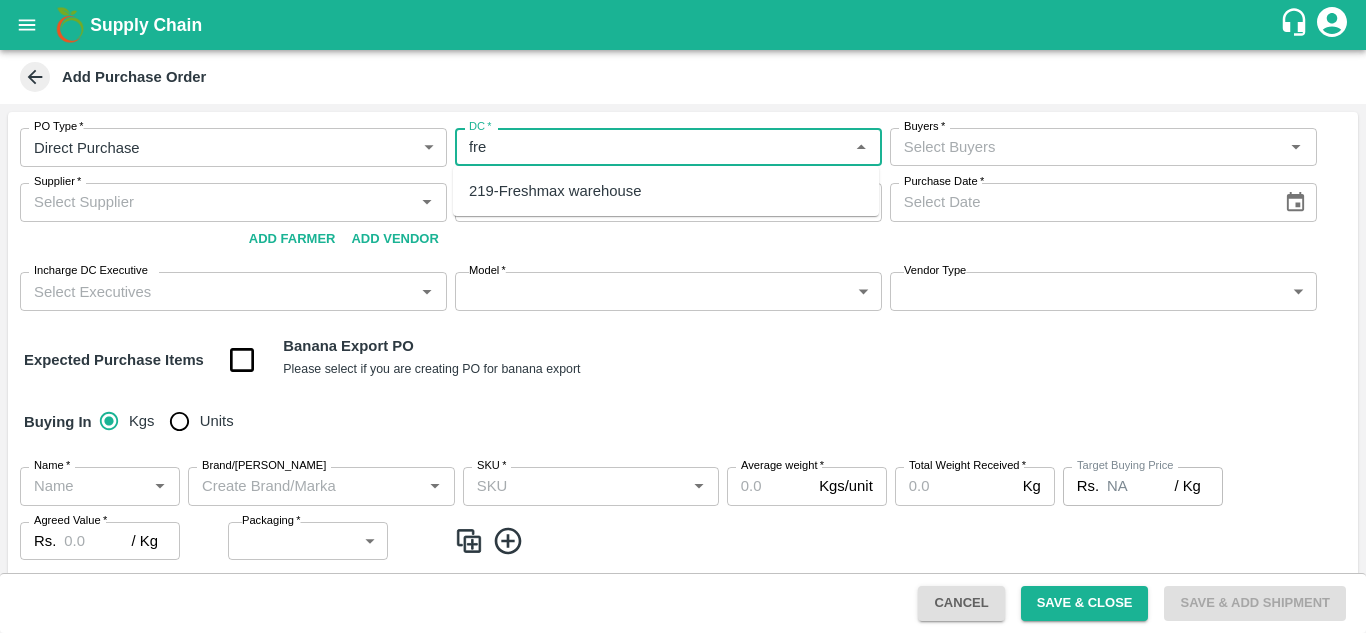 click on "219-Freshmax warehouse" at bounding box center (666, 191) 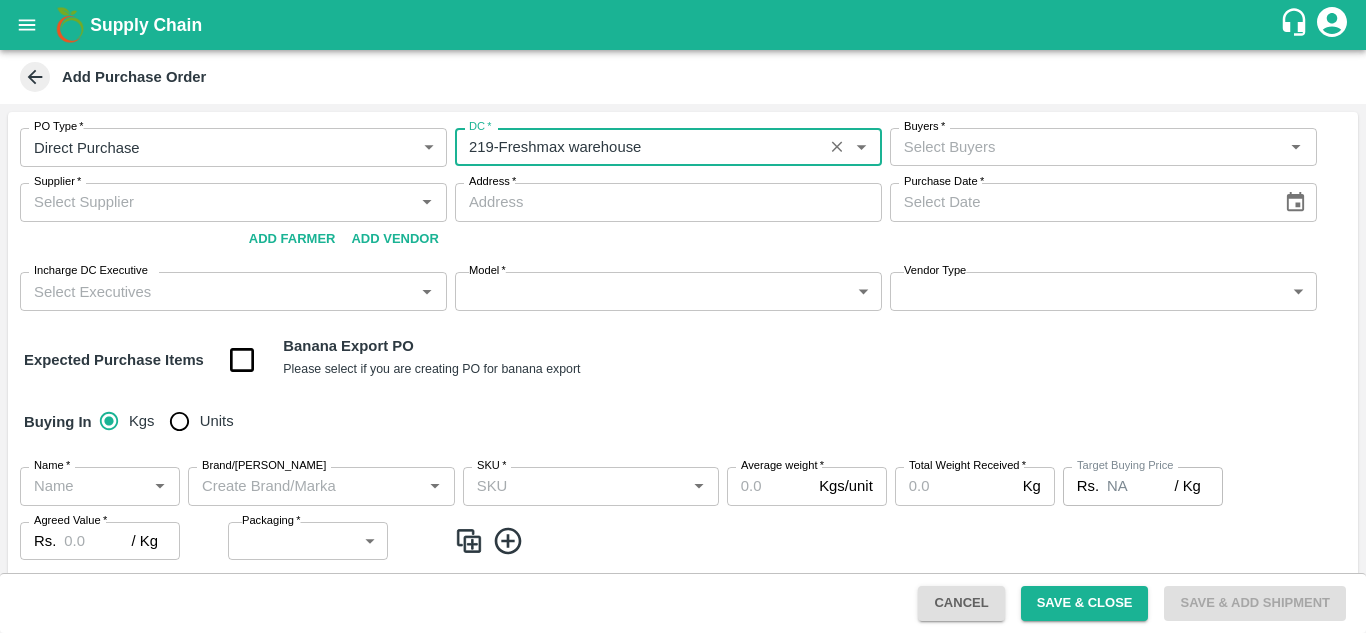 type on "219-Freshmax warehouse" 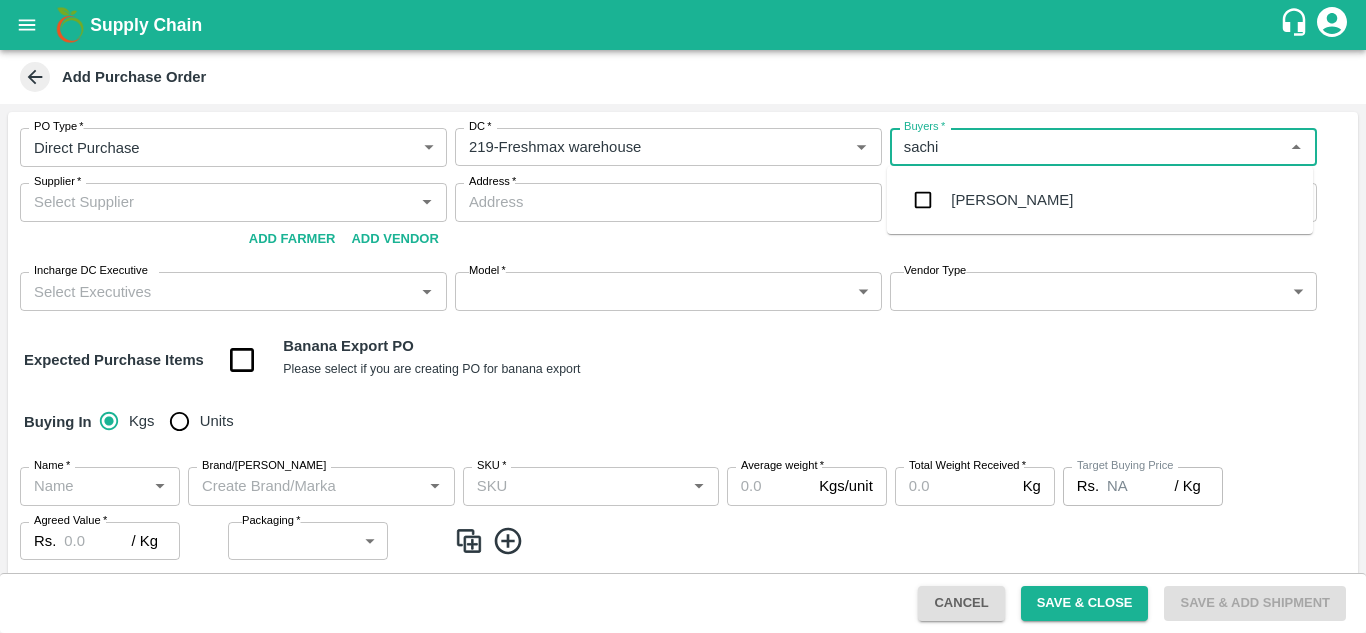 type on "sachin" 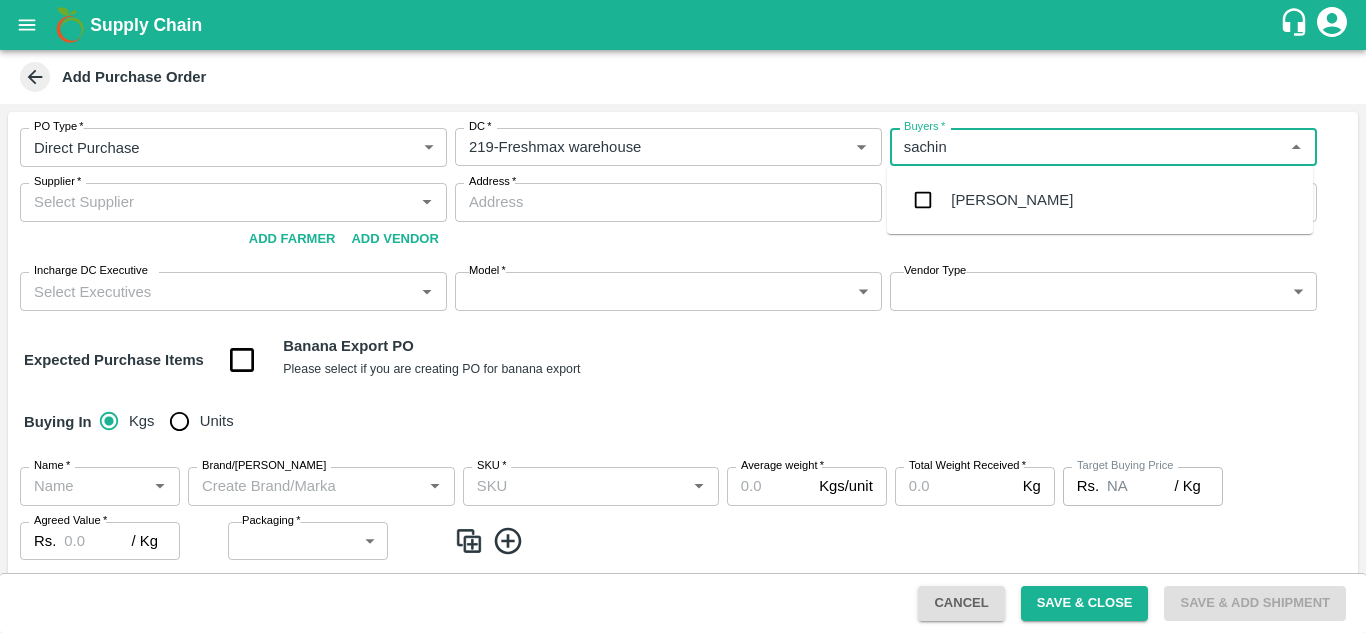 click on "[PERSON_NAME]" at bounding box center [1012, 200] 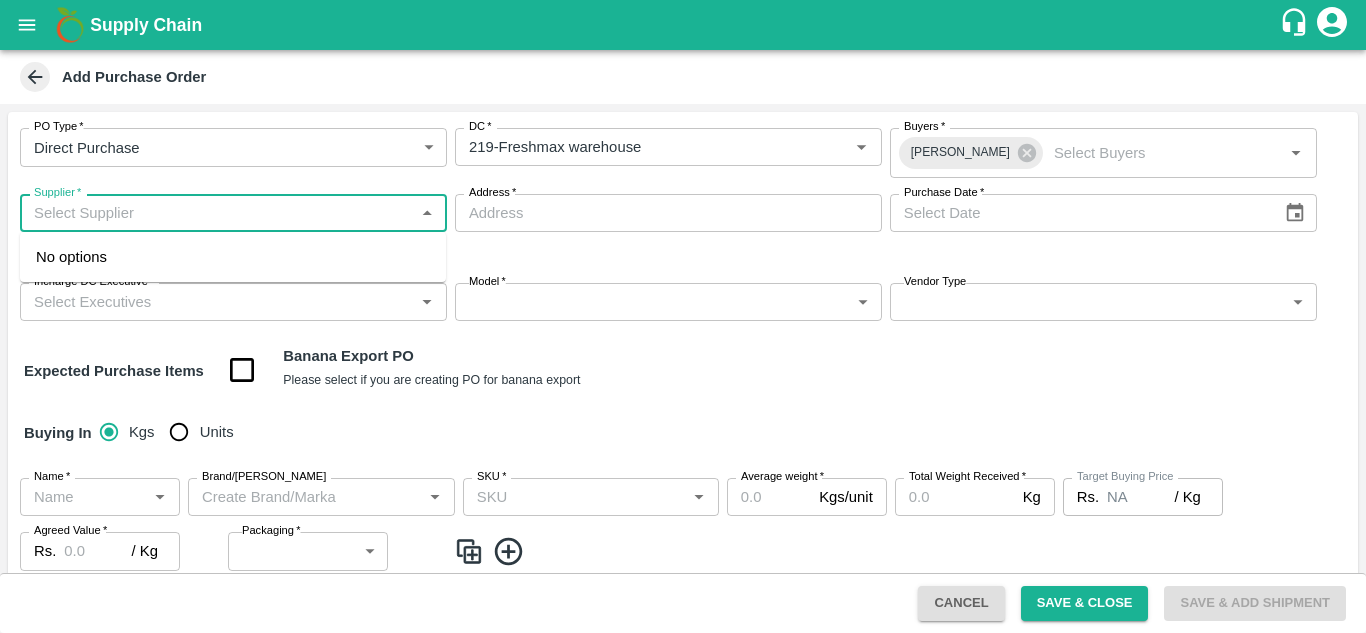 click on "Supplier   *" at bounding box center [217, 213] 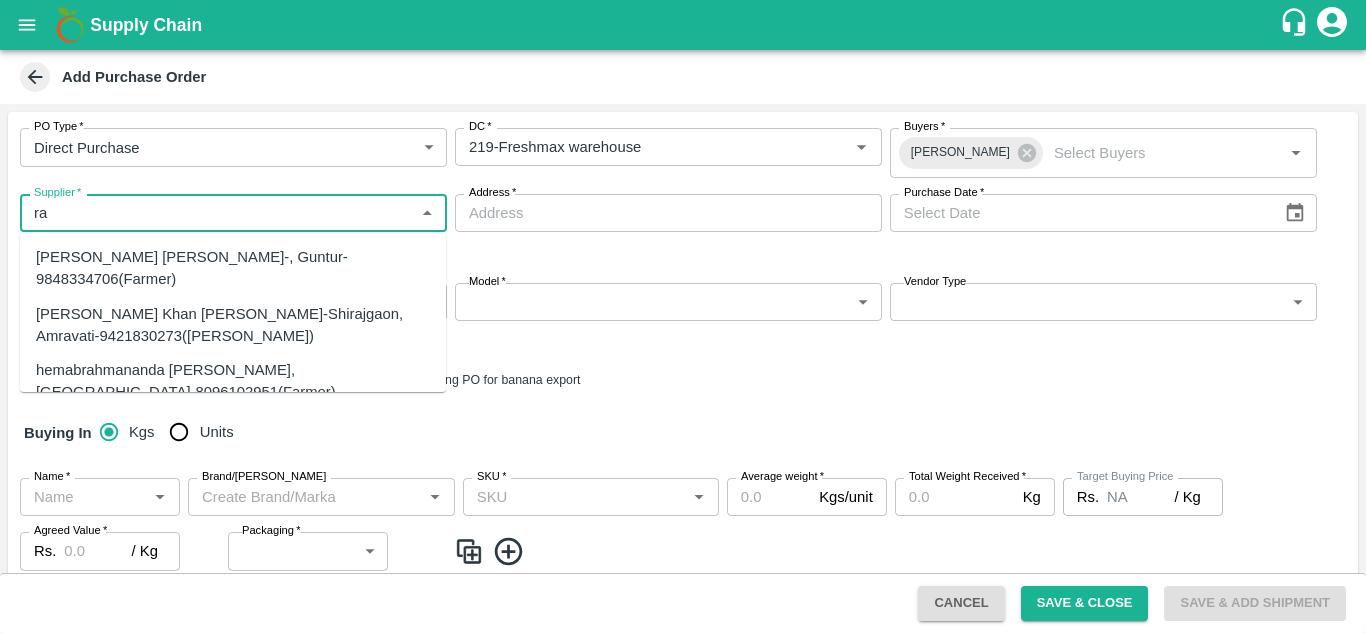 type on "r" 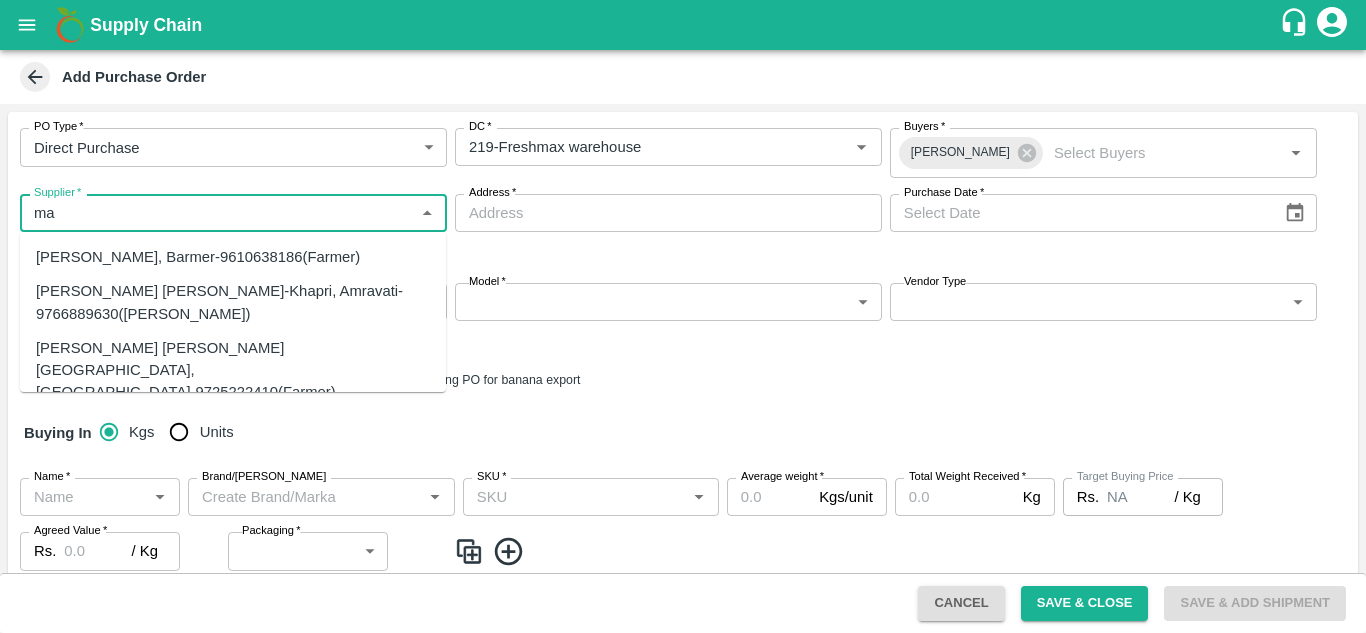type on "m" 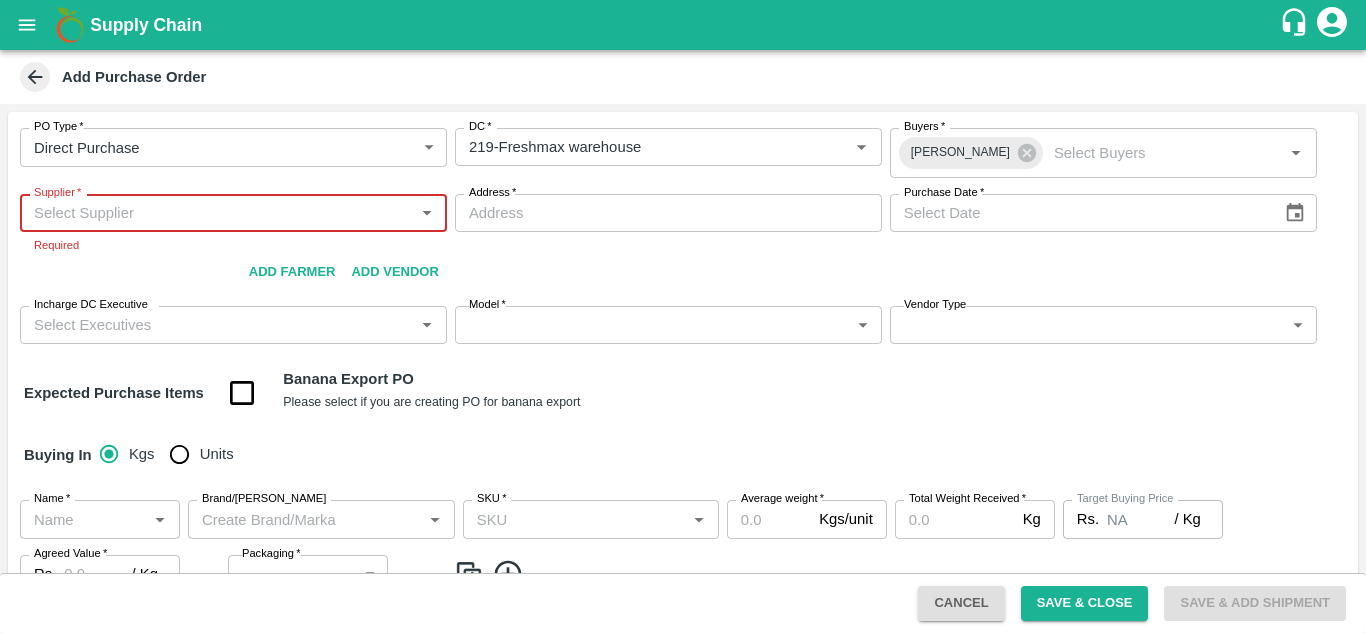 paste on "[PERSON_NAME] [PERSON_NAME]" 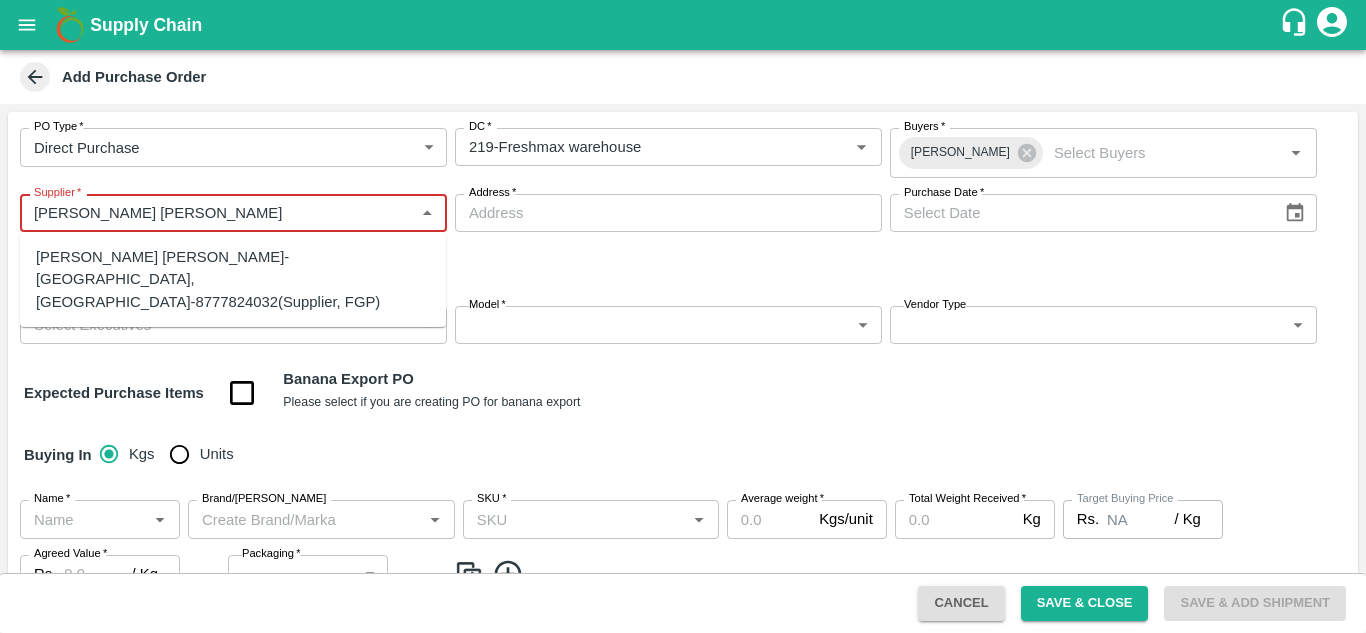 click on "[PERSON_NAME] [PERSON_NAME]-[GEOGRAPHIC_DATA], [GEOGRAPHIC_DATA]-8777824032(Supplier, FGP)" at bounding box center [233, 279] 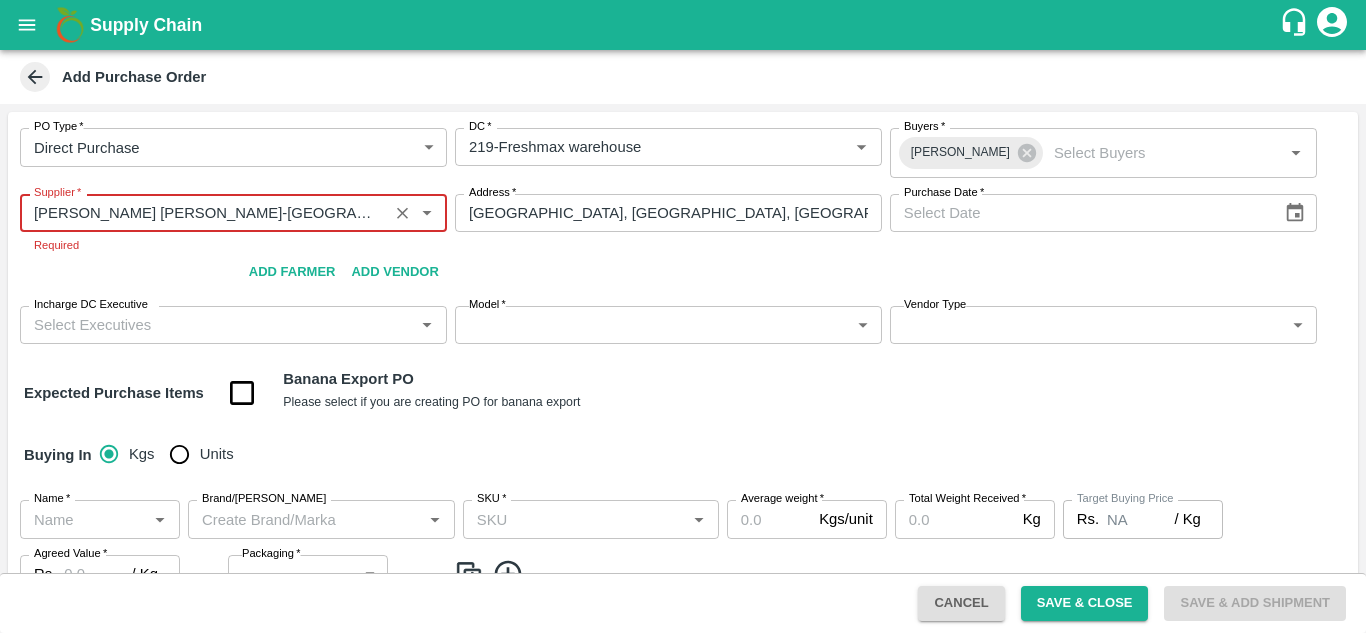 type on "[PERSON_NAME] [PERSON_NAME]-[GEOGRAPHIC_DATA], [GEOGRAPHIC_DATA]-8777824032(Supplier, FGP)" 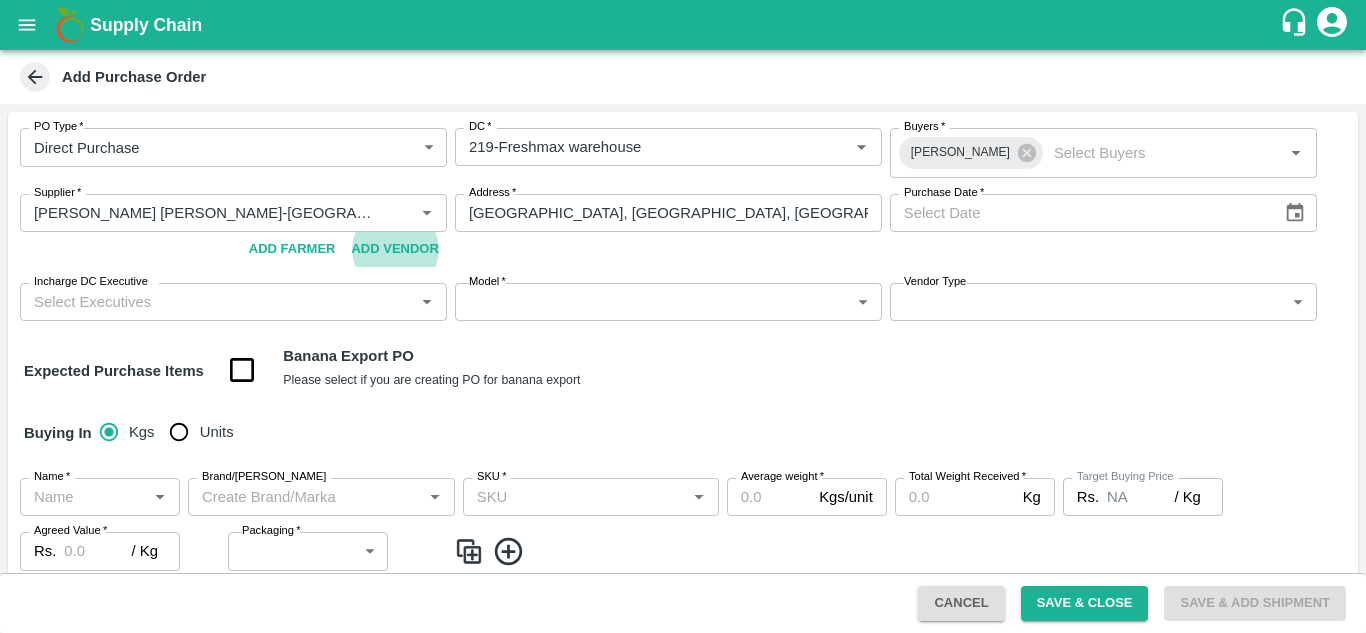 type 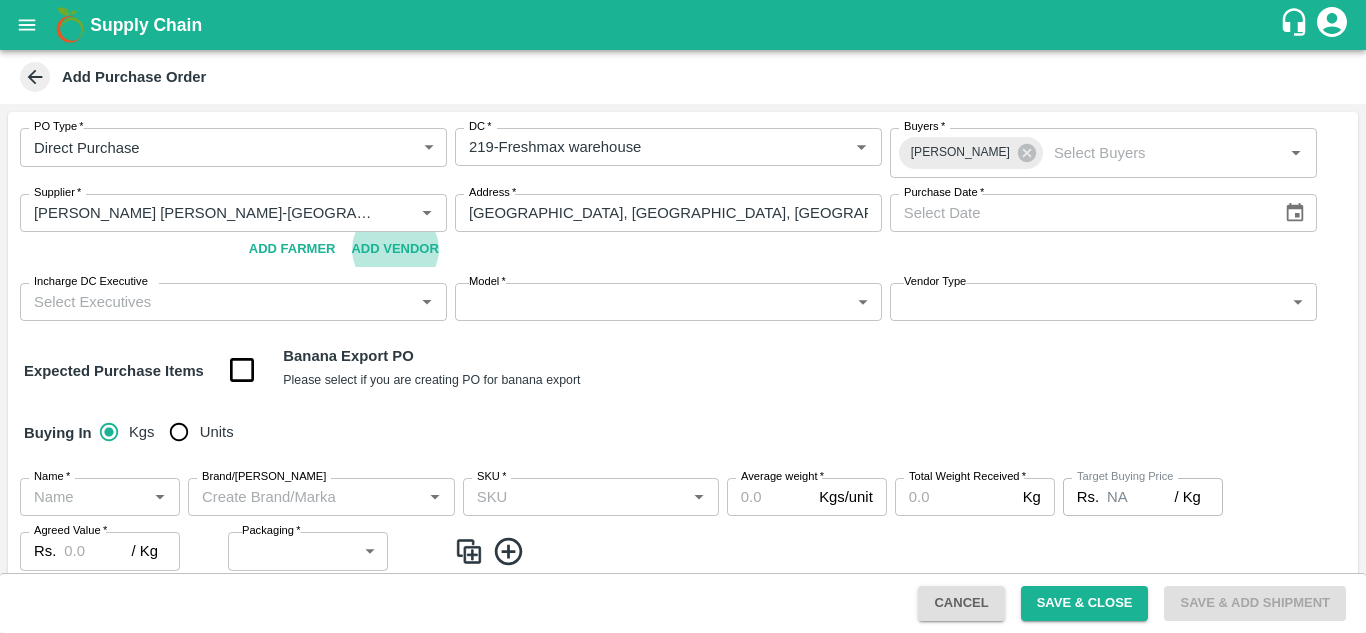 type on "DD/MM/YYYY" 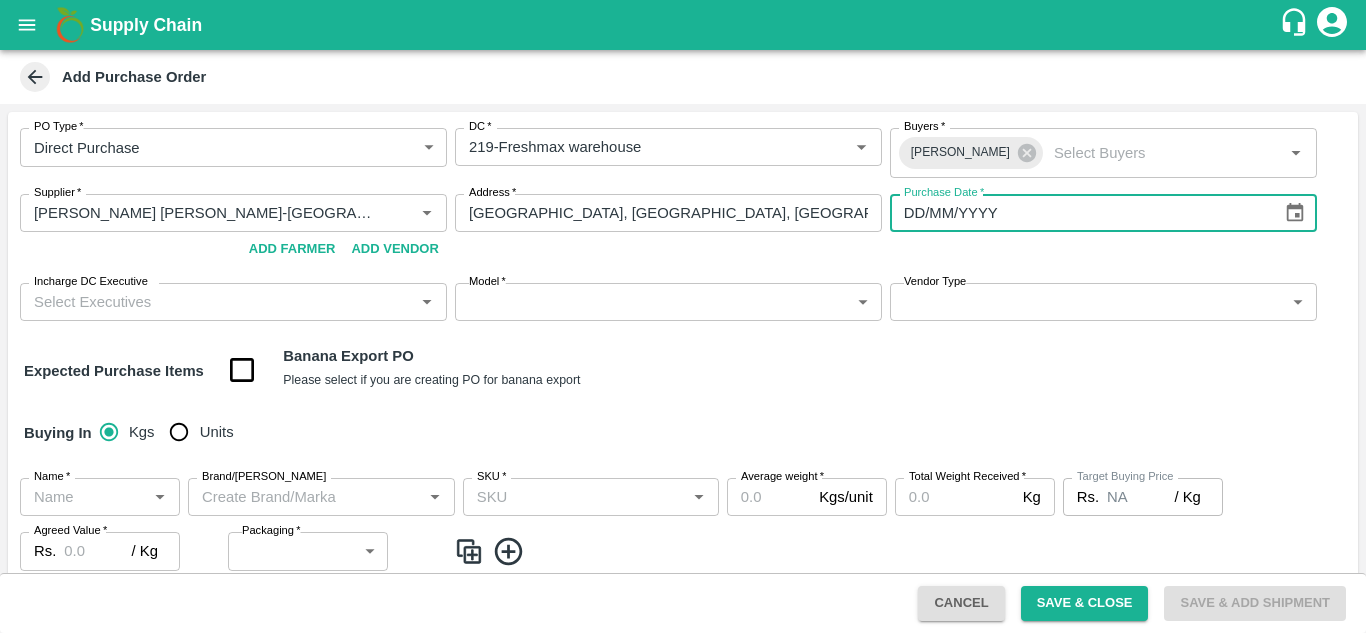 click on "DD/MM/YYYY" at bounding box center (1079, 213) 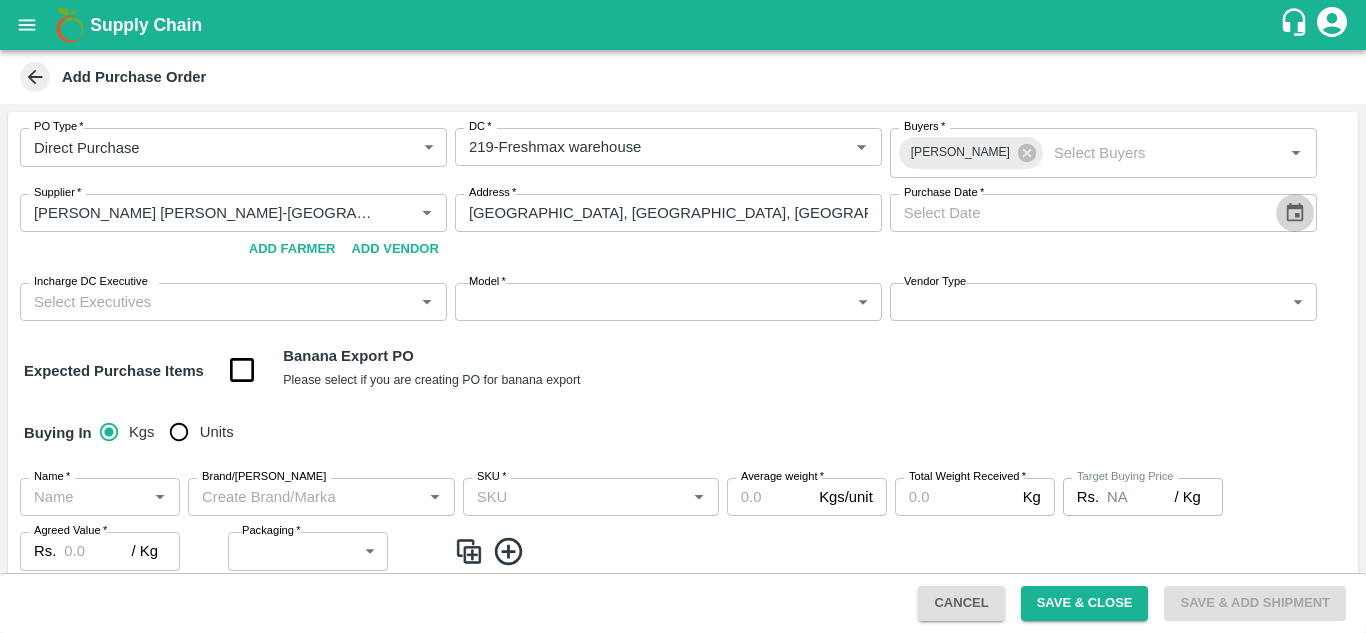 click 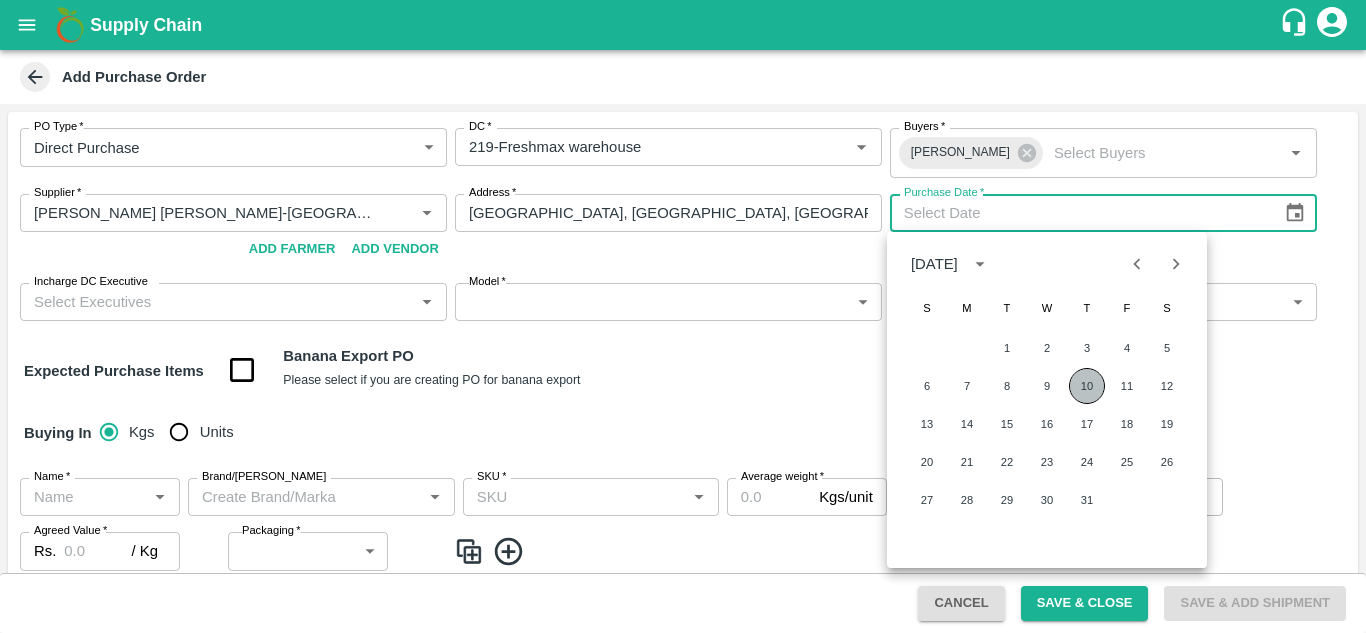 click on "10" at bounding box center [1087, 386] 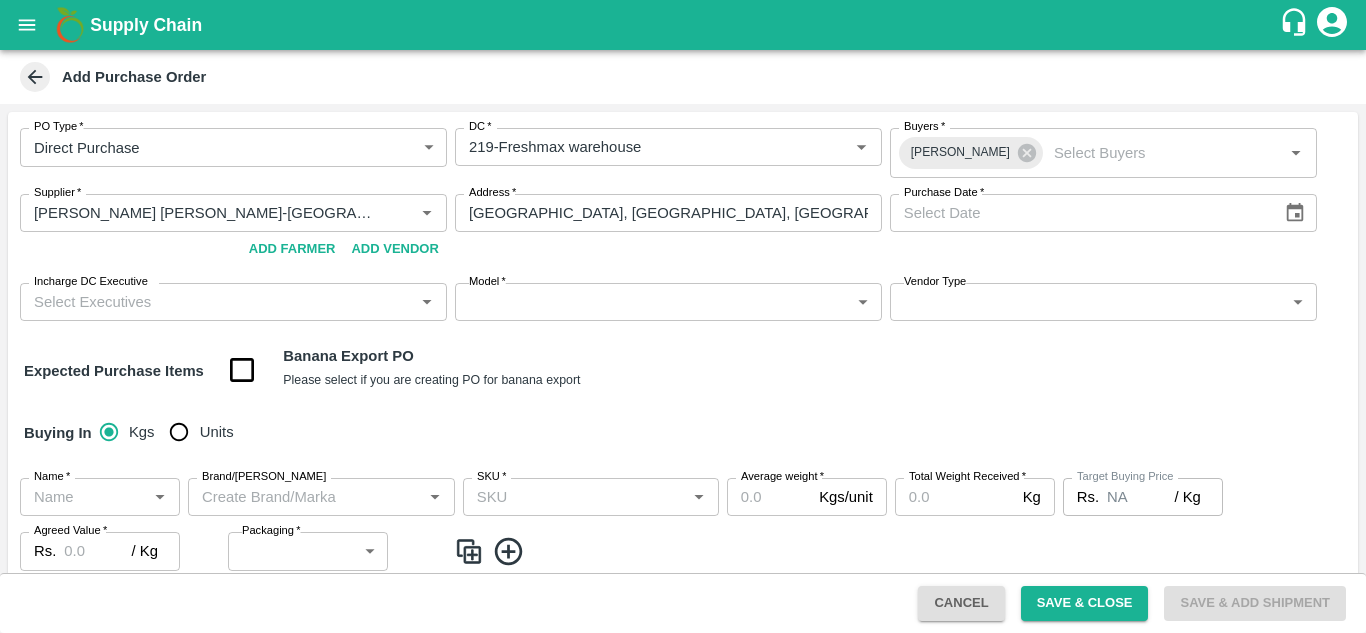 type on "[DATE]" 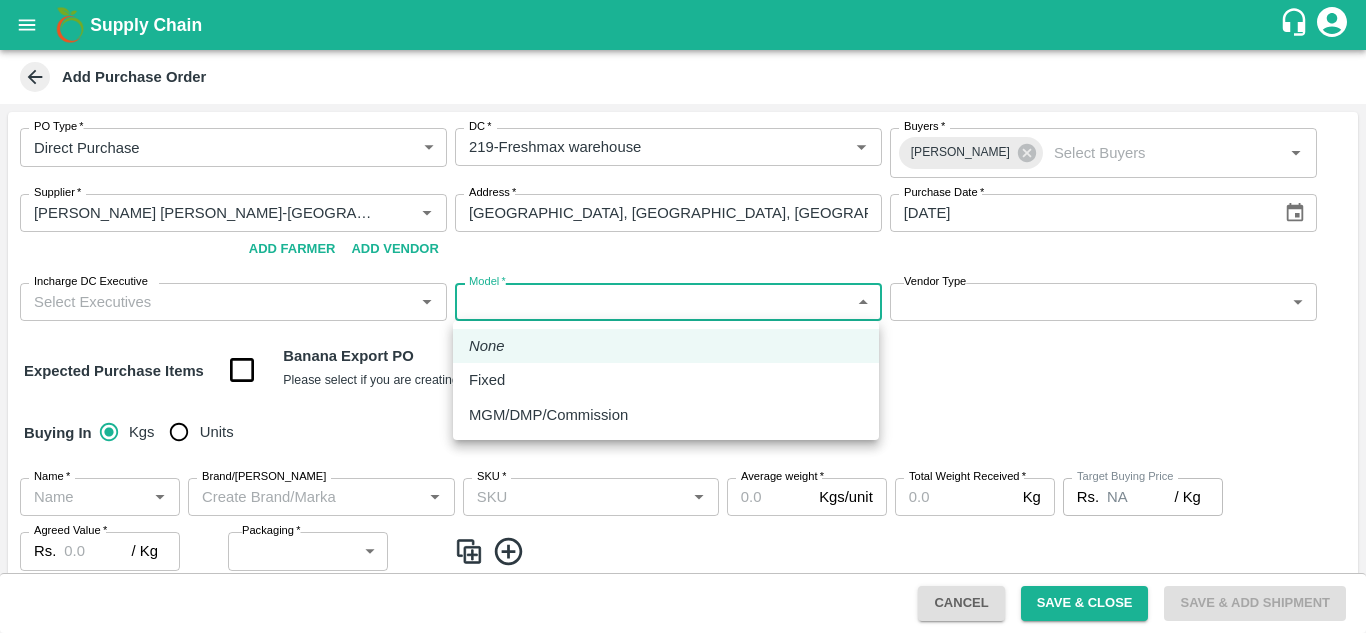 click on "Supply Chain Add Purchase Order PO Type   * Direct Purchase 3 PO Type DC   * DC   * Buyers   * [PERSON_NAME] Buyers   * Supplier   * Supplier   * Add Vendor Add Farmer Address   * [GEOGRAPHIC_DATA], [GEOGRAPHIC_DATA] Address Purchase Date   * [DATE] Purchase Date Incharge DC Executive Incharge DC Executive   * Model   * ​ Model Vendor Type ​ Vendor Type Expected Purchase Items Banana Export PO Please select if you are creating PO for banana export Buying In Kgs Units Name   * Name   * Brand/[PERSON_NAME]/Marka SKU   * SKU   * Average weight   * Kgs/unit Average weight Total Weight Received   * Kg Total Weight Received Target Buying Price Rs. NA / Kg Target Buying Price Agreed Value   * Rs. / Kg Agreed Value Packaging   * ​ Packaging Total Amount : ₹ 0 ( 0 x 0 ) Upload Agreement Upload Chute Percentage % Chute Percentage Cancel Save & Close Save & Add Shipment Bhuj CC [PERSON_NAME] Logout None Fixed MGM/DMP/Commission" at bounding box center [683, 316] 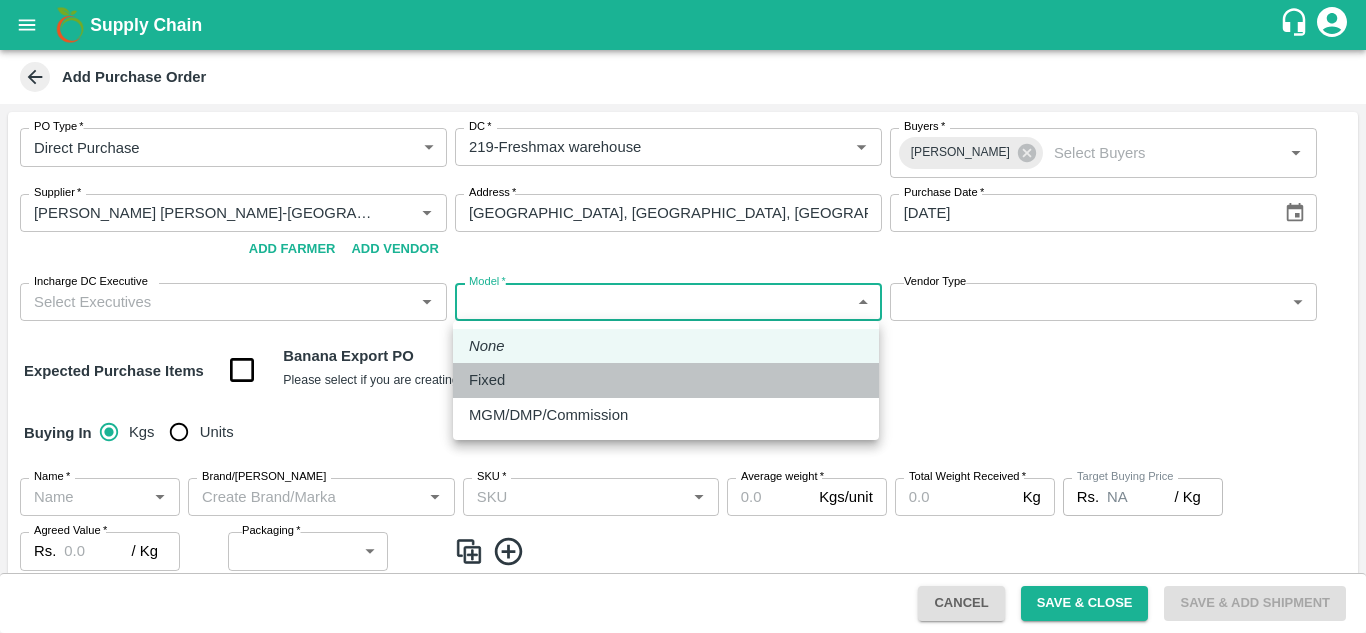 click on "Fixed" at bounding box center [666, 380] 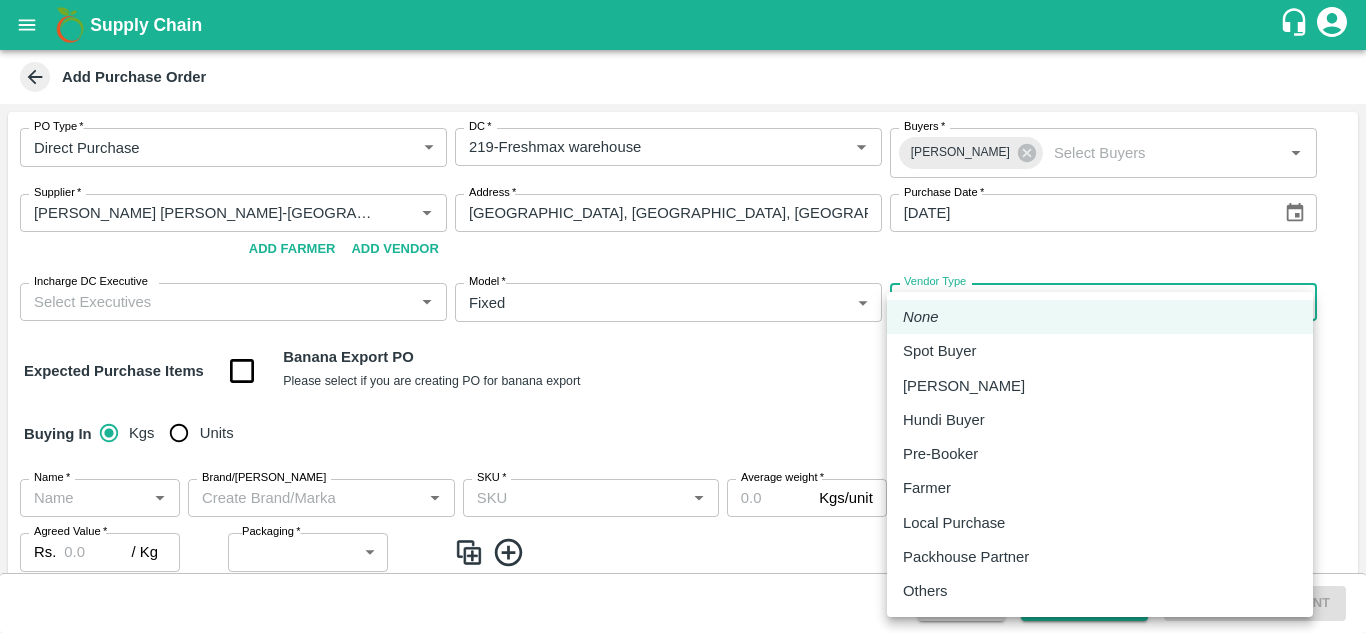 click on "Supply Chain Add Purchase Order PO Type   * Direct Purchase 3 PO Type DC   * DC   * Buyers   * [PERSON_NAME] Buyers   * Supplier   * Supplier   * Add Vendor Add Farmer Address   * [GEOGRAPHIC_DATA], [GEOGRAPHIC_DATA] Address Purchase Date   * [DATE] Purchase Date Incharge DC Executive Incharge DC Executive   * Model   * Fixed Fixed Model Vendor Type ​ Vendor Type Expected Purchase Items Banana Export PO Please select if you are creating PO for banana export Buying In Kgs Units Name   * Name   * Brand/Marka Brand/Marka SKU   * SKU   * Average weight   * Kgs/unit Average weight Total Weight Received   * Kg Total Weight Received Target Buying Price Rs. NA / Kg Target Buying Price Agreed Value   * Rs. / Kg Agreed Value Packaging   * ​ Packaging Total Amount : ₹ 0 ( 0 x 0 ) Upload Agreement Upload Chute Percentage % Chute Percentage Cancel Save & Close Save & Add Shipment Bhuj CC [PERSON_NAME] Logout None Spot Buyer Mandi Loader Hundi Buyer Pre-[PERSON_NAME] Others" at bounding box center [683, 316] 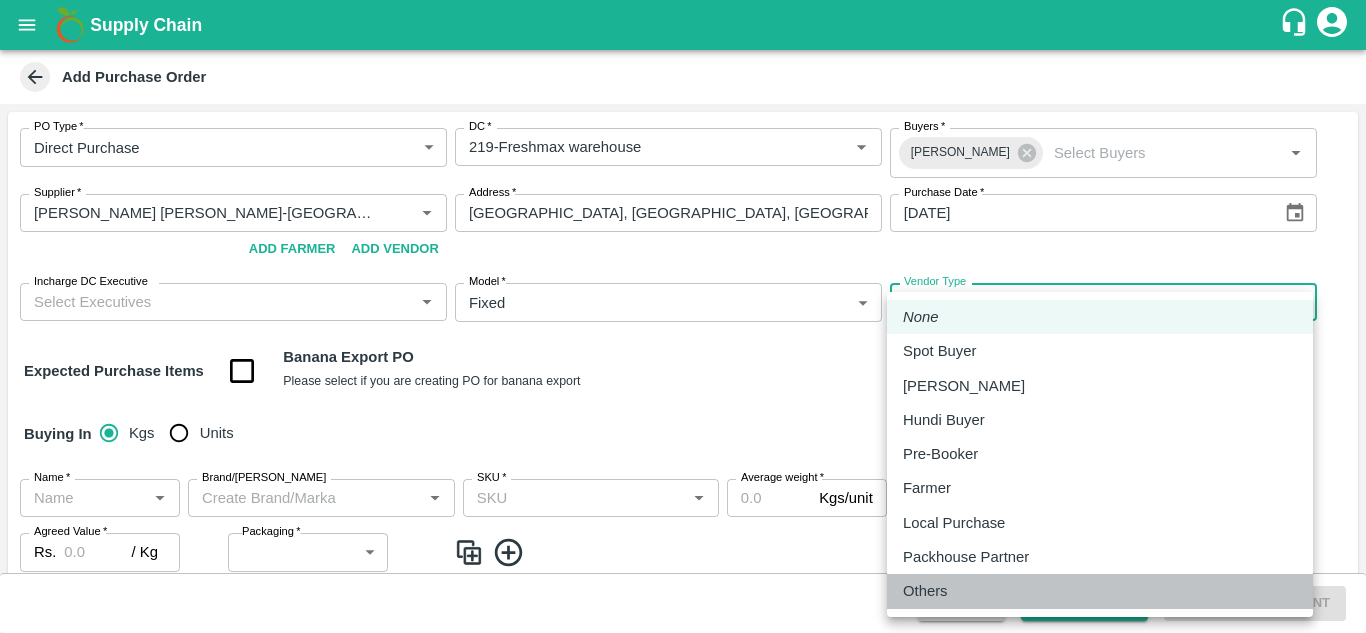 click on "Others" at bounding box center [930, 591] 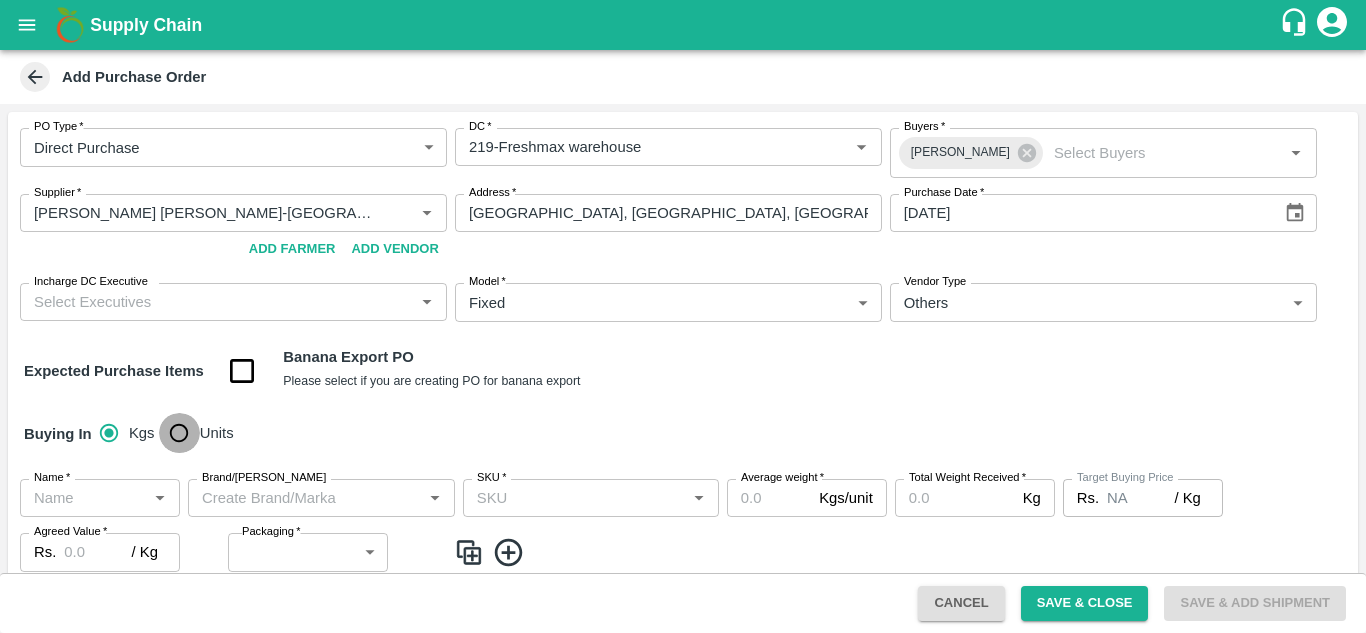 click on "Units" at bounding box center (179, 433) 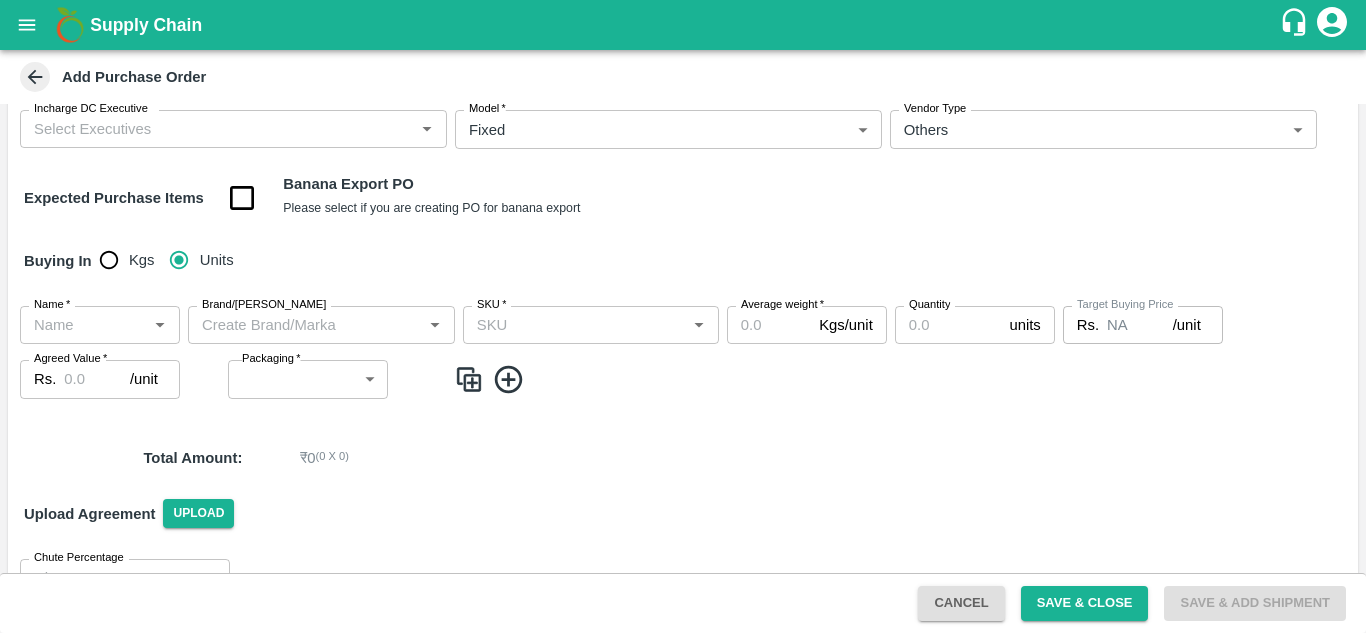 scroll, scrollTop: 179, scrollLeft: 0, axis: vertical 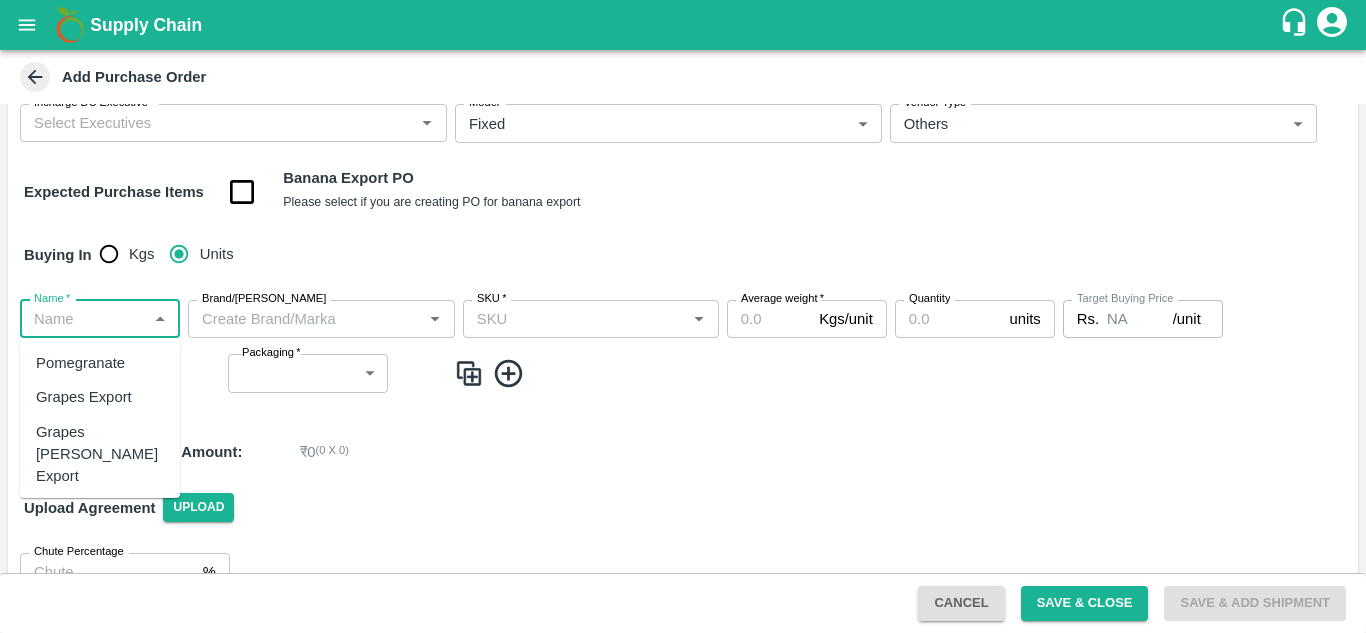 click on "Name   *" at bounding box center [83, 319] 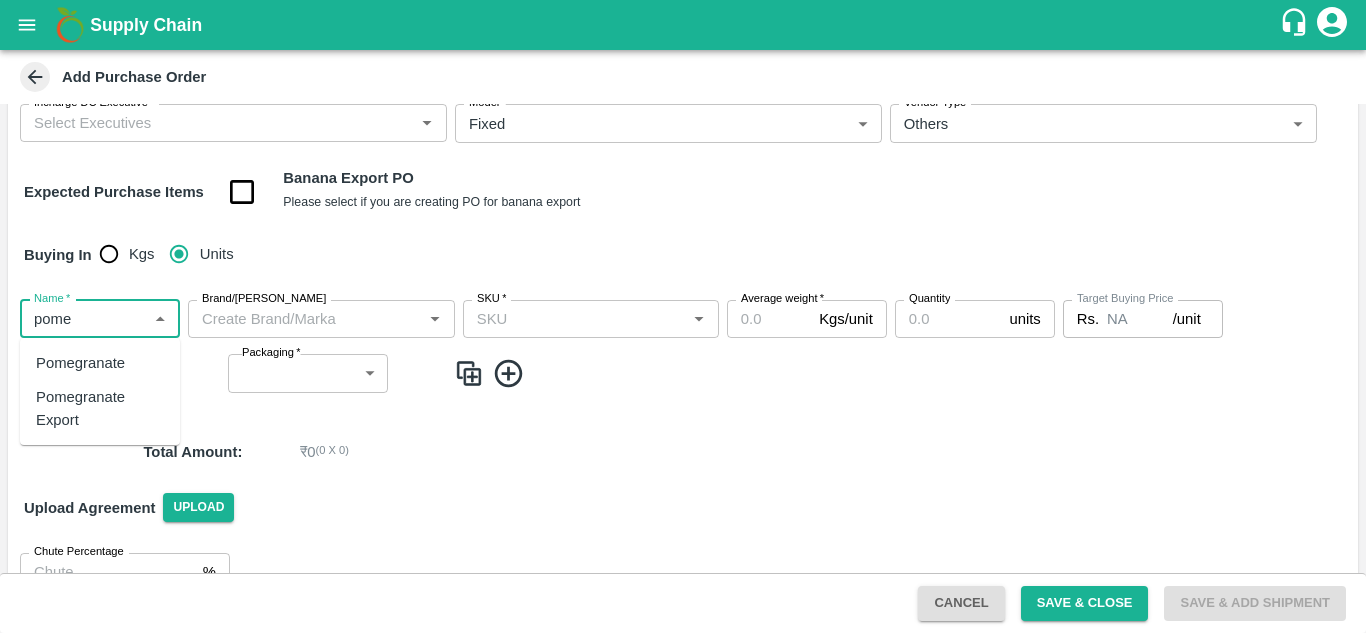 click on "Pomegranate Export" at bounding box center [100, 408] 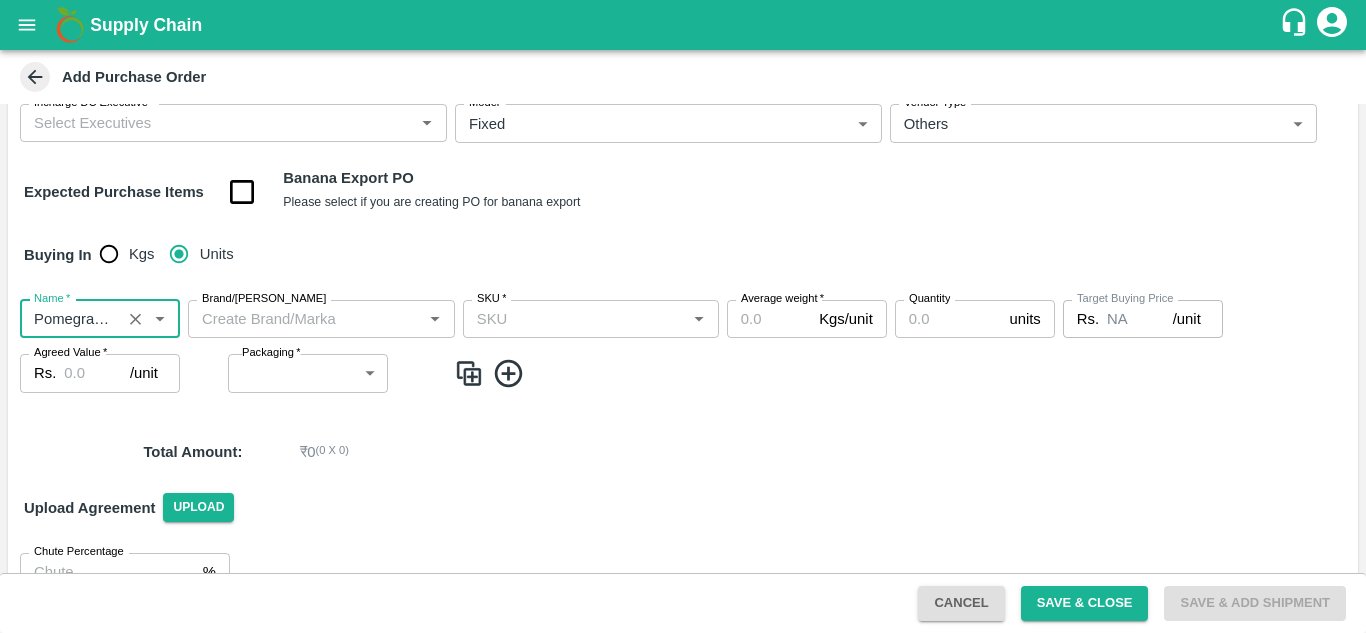 type on "Pomegranate Export" 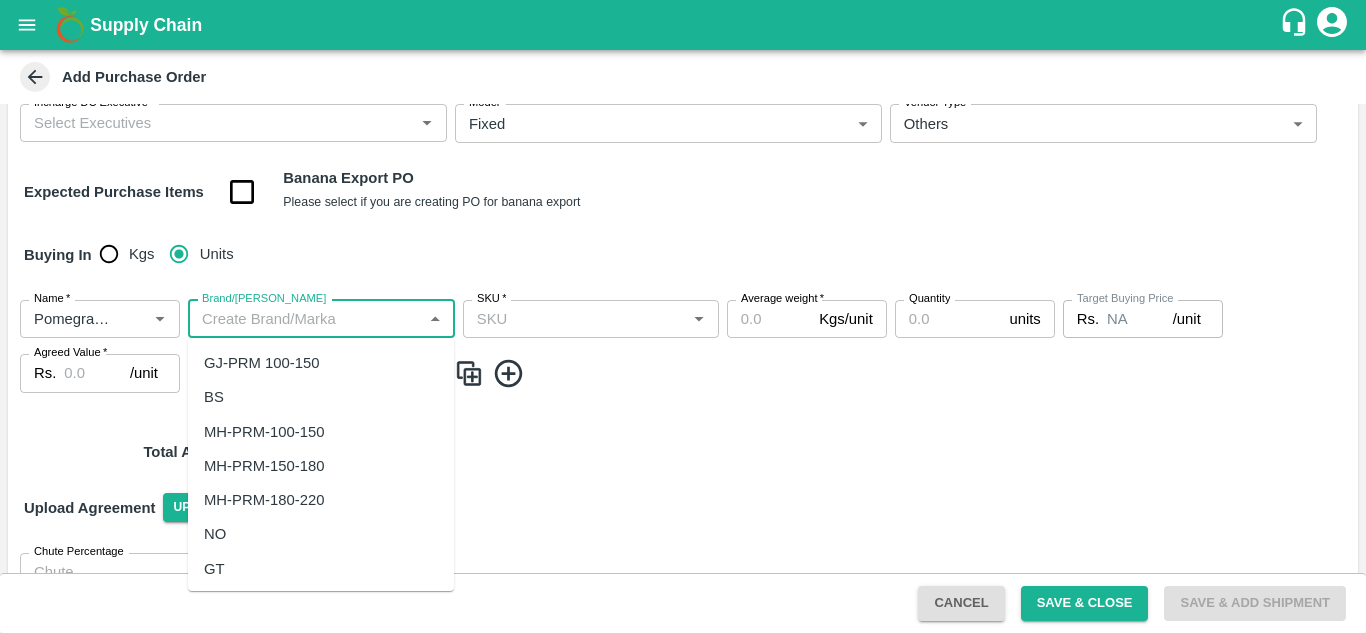 click on "Brand/[PERSON_NAME]" at bounding box center [305, 319] 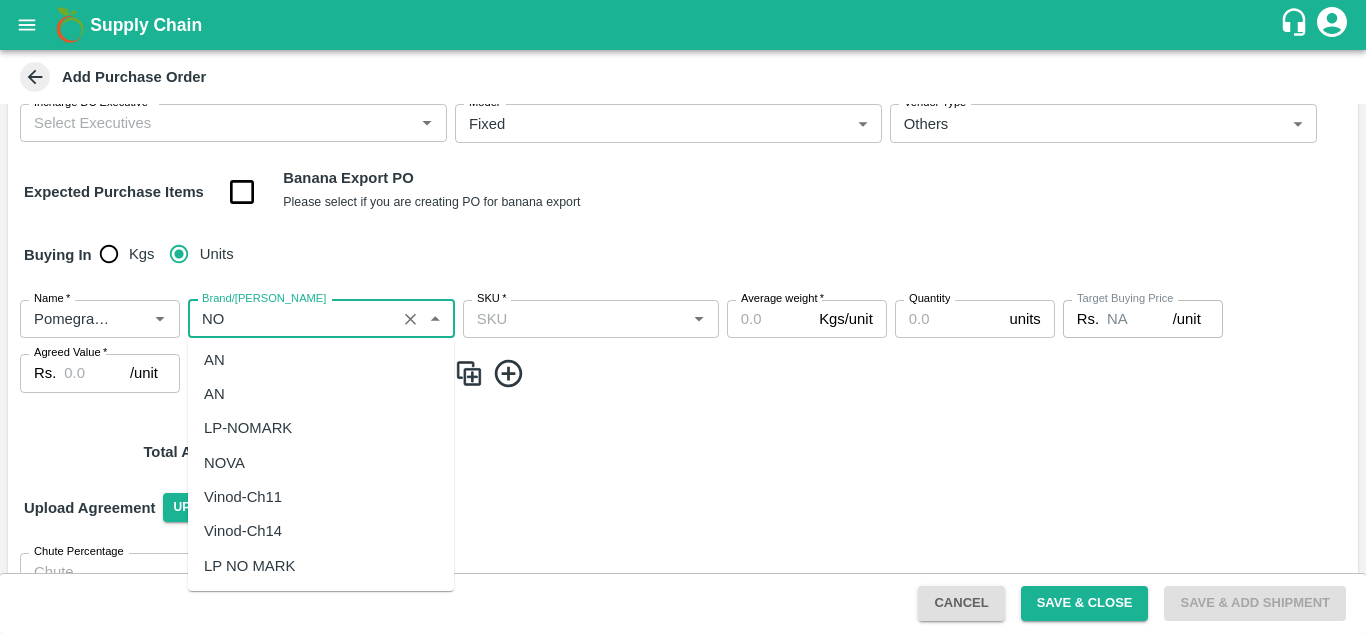 scroll, scrollTop: 0, scrollLeft: 0, axis: both 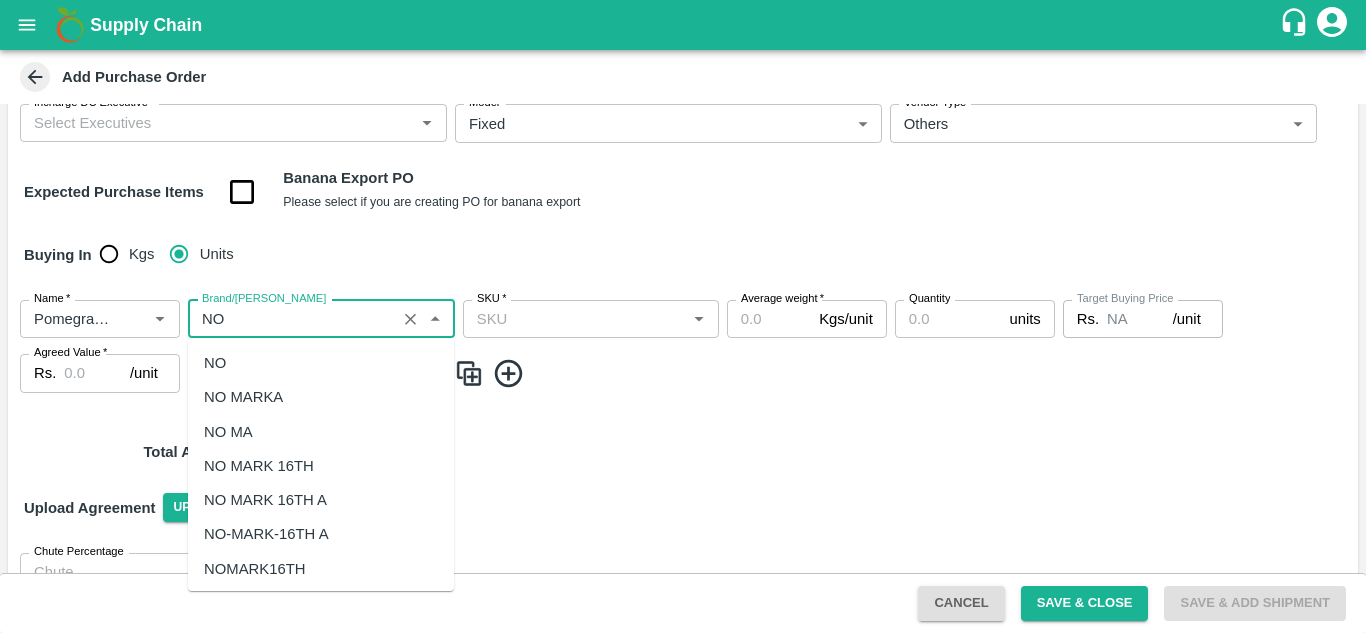 click on "NO MARKA" at bounding box center [243, 397] 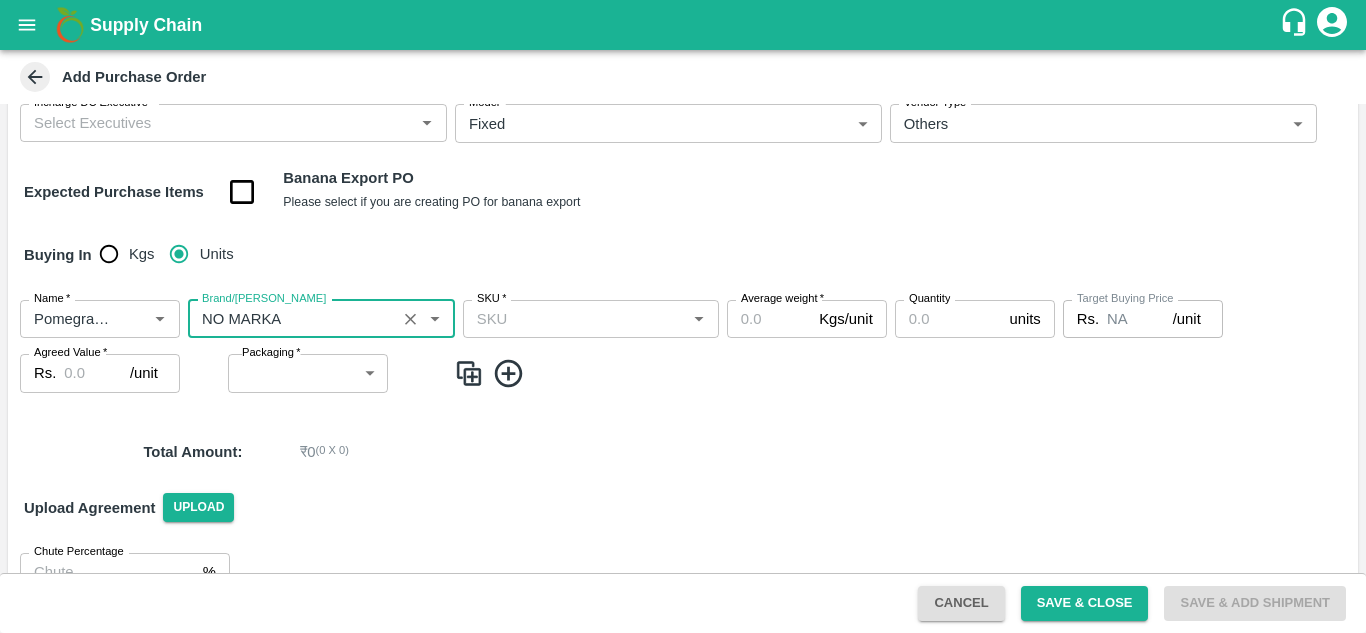type on "NO MARKA" 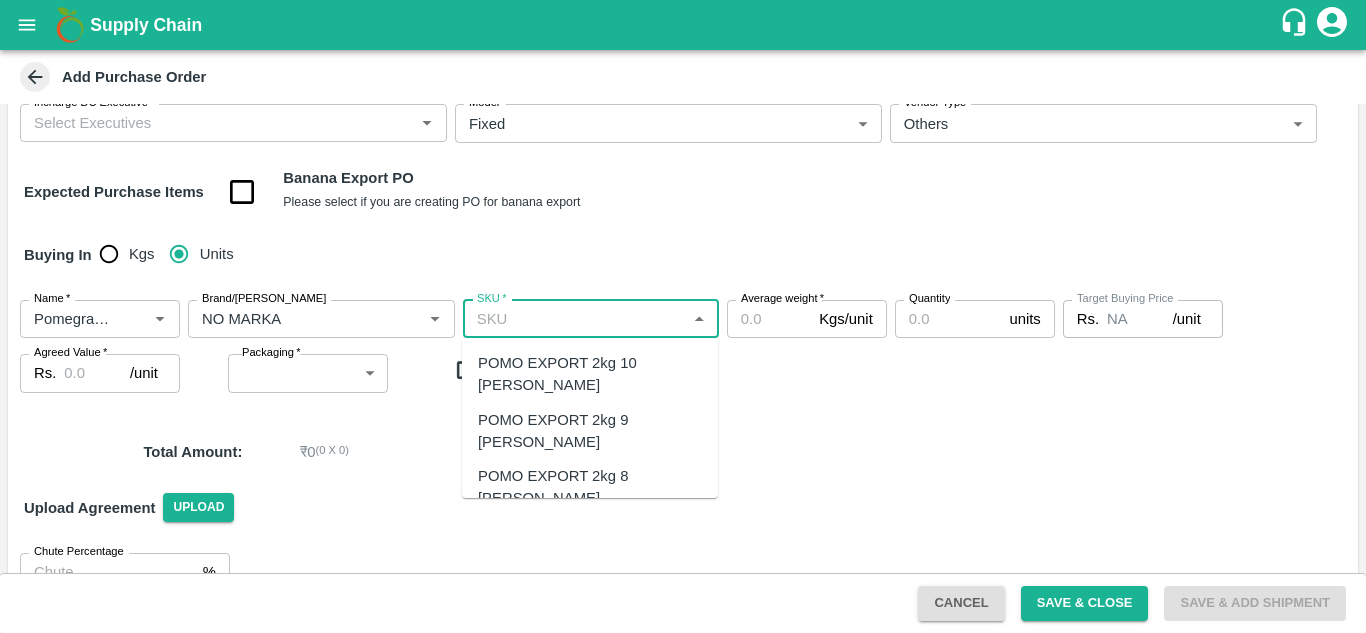 click on "SKU   *" at bounding box center [574, 319] 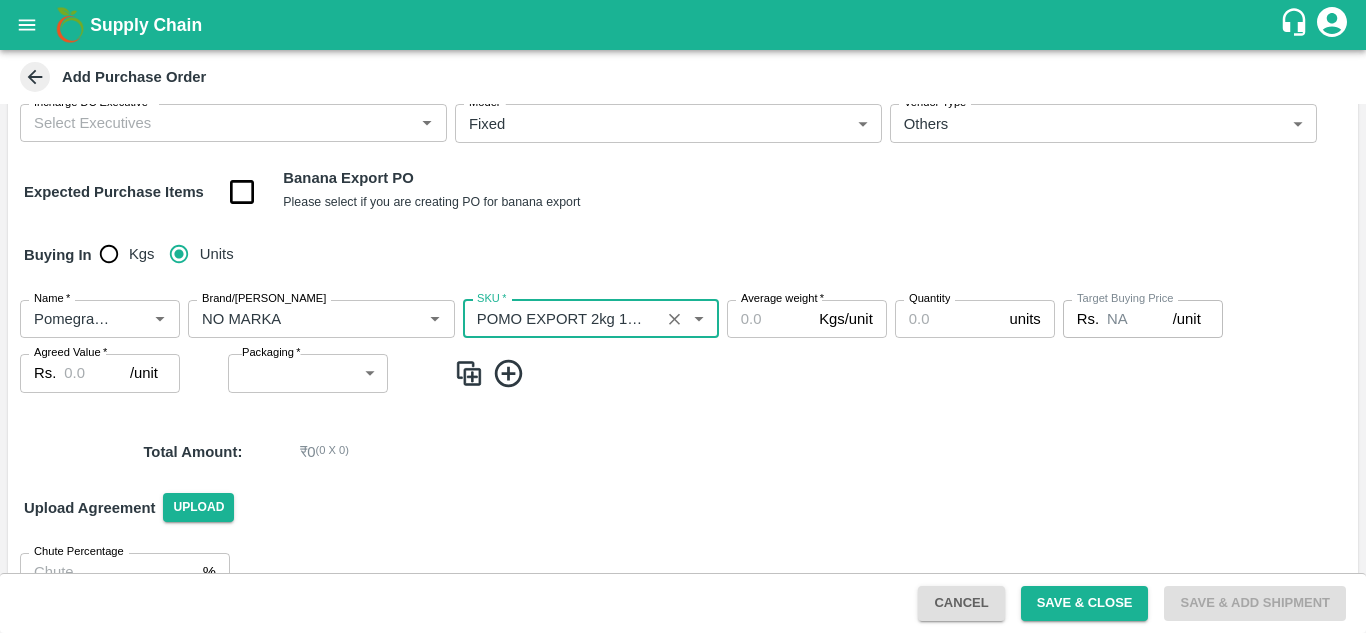 click on "Average weight   *" at bounding box center [769, 319] 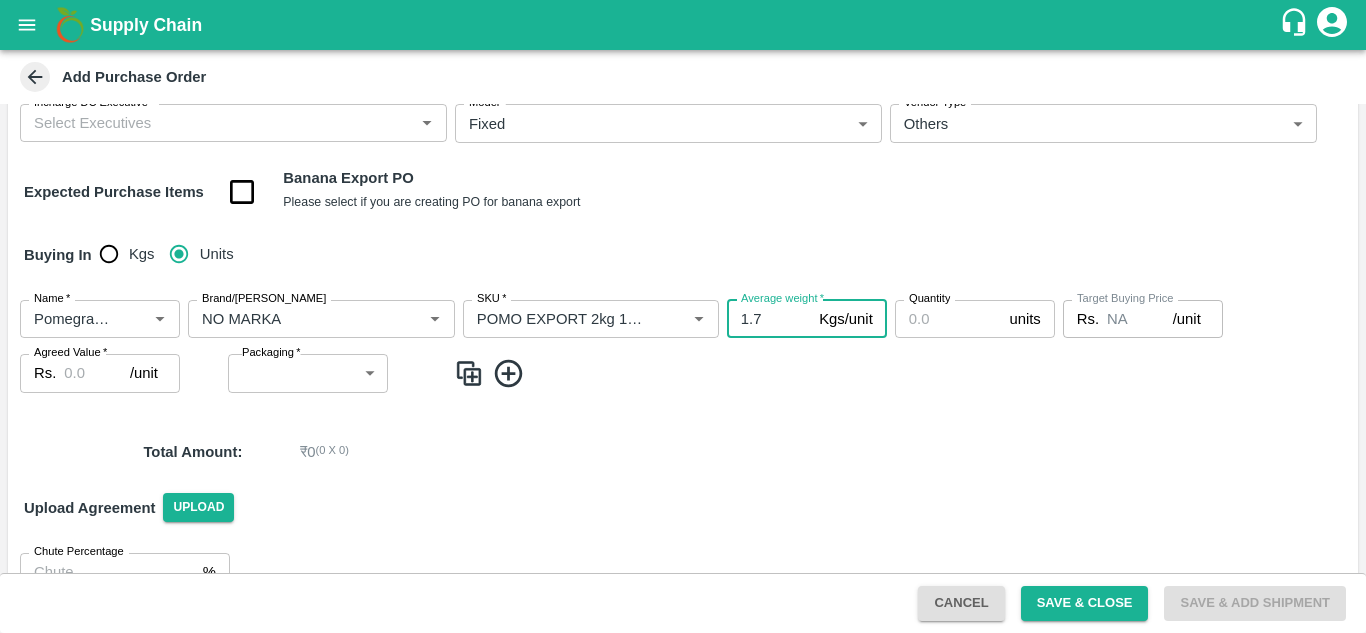 type on "1.7" 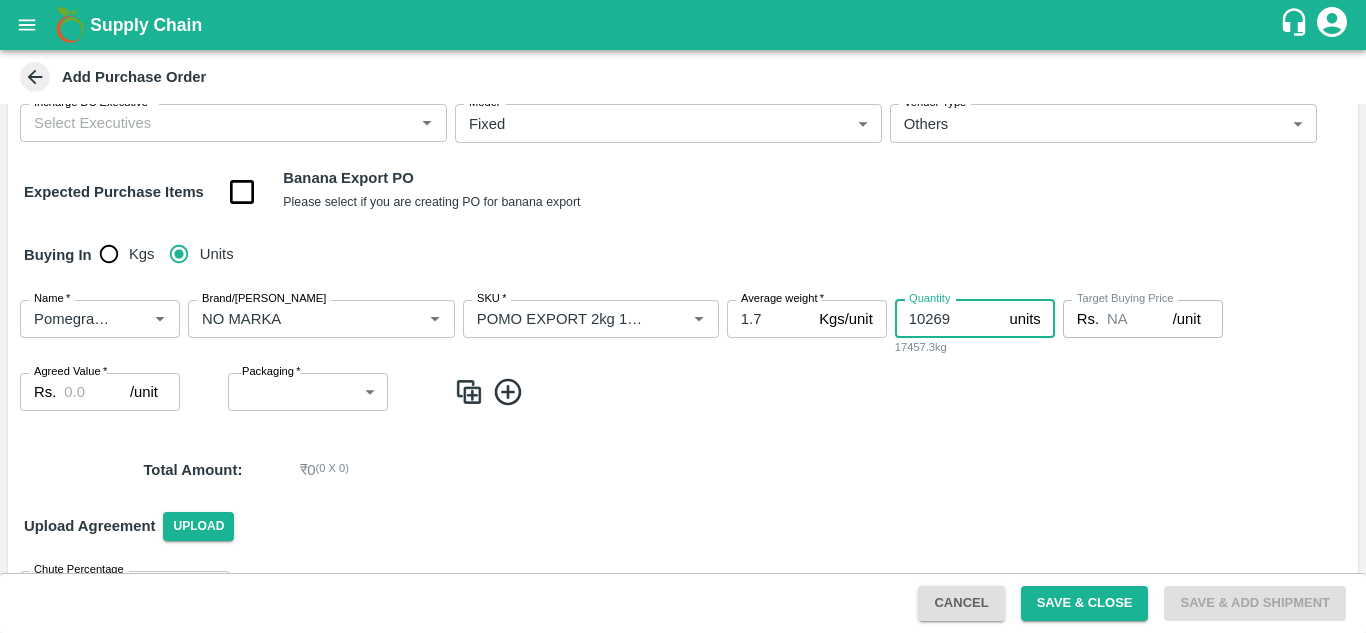 type on "10269" 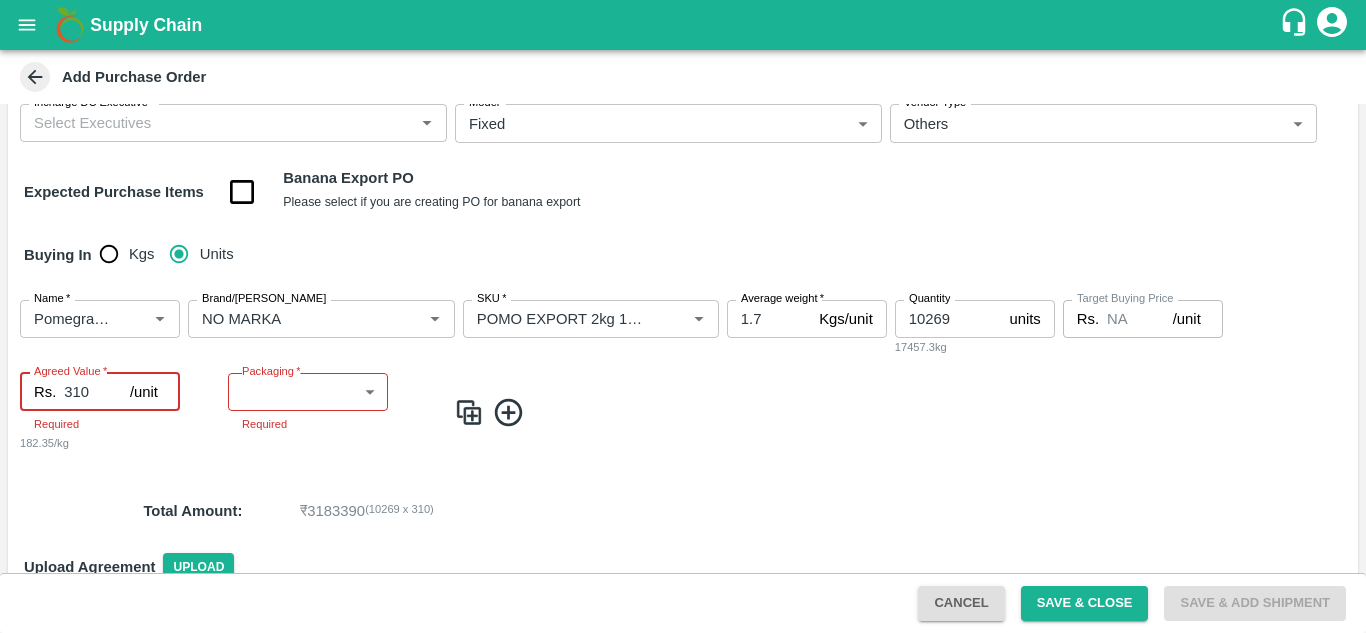type on "310" 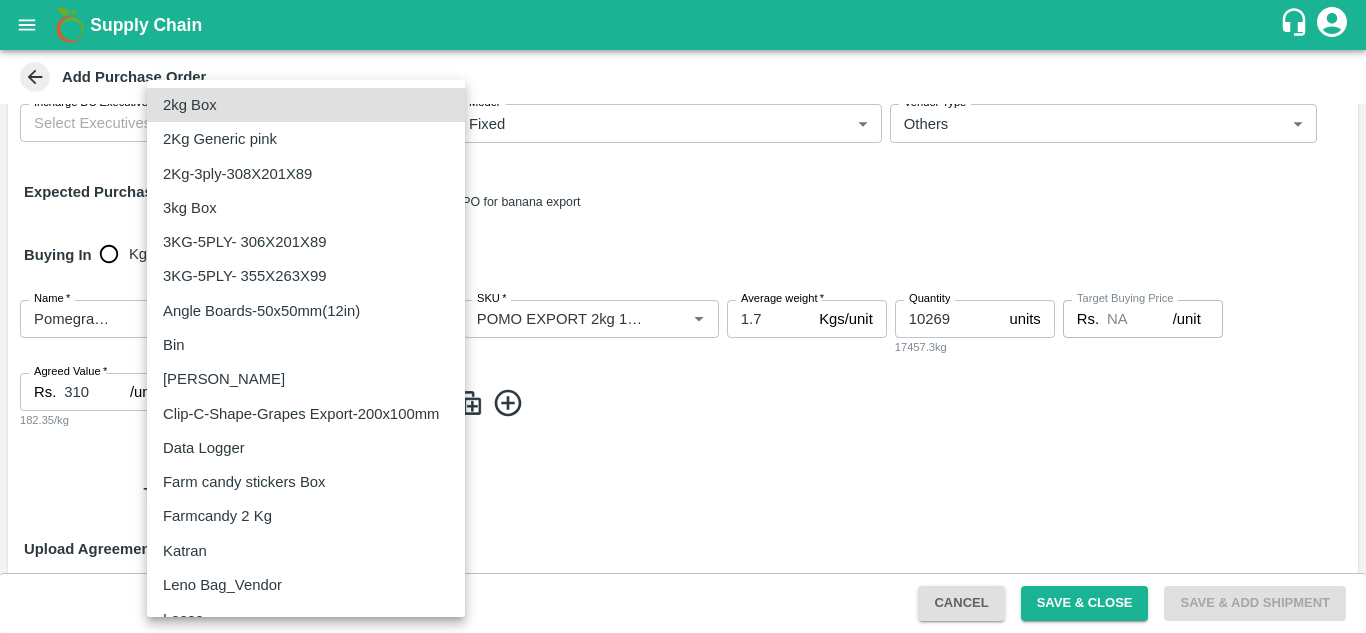 click on "Supply Chain Add Purchase Order PO Type   * Direct Purchase 3 PO Type DC   * DC   * Buyers   * [PERSON_NAME] Buyers   * Supplier   * Supplier   * Add Vendor Add Farmer Address   * [GEOGRAPHIC_DATA], [GEOGRAPHIC_DATA] Address Purchase Date   * [DATE] Purchase Date Incharge DC Executive Incharge DC Executive   * Model   * Fixed Fixed Model Vendor Type Others OTHER Vendor Type Expected Purchase Items Banana Export PO Please select if you are creating PO for banana export Buying In Kgs Units Name   * Name   * Brand/[PERSON_NAME]/[PERSON_NAME]   * SKU   * Average weight   * 1.7 Kgs/unit Average weight Quantity 10269 units Quantity 17457.3kg Target Buying Price Rs. NA /unit Target Buying Price Agreed Value   * Rs. 310 /unit Agreed Value 182.35/kg Packaging   * ​ Packaging Required Total Amount : ₹ 3183390 ( 10269 x 310 ) Upload Agreement Upload Chute Percentage % Chute Percentage Cancel Save & Close Save & Add Shipment Bhuj CC [PERSON_NAME] Logout 2kg Box 2Kg Generic pink" at bounding box center [683, 316] 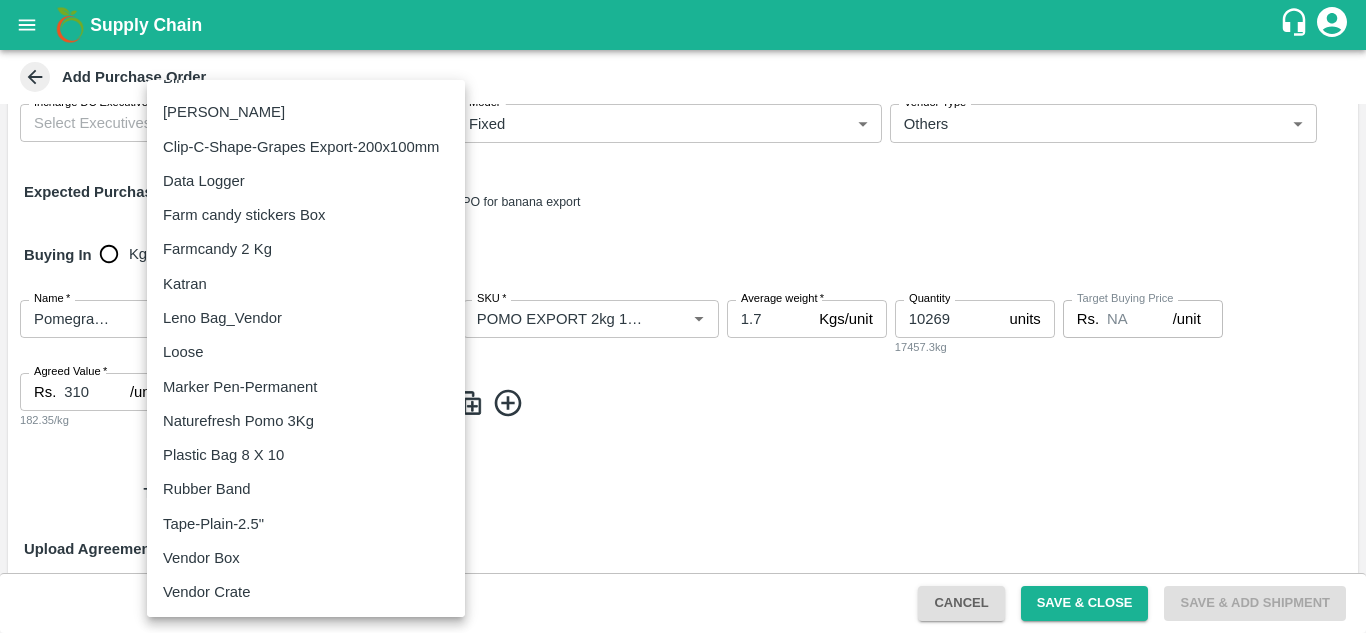 click on "Vendor Box" at bounding box center [201, 558] 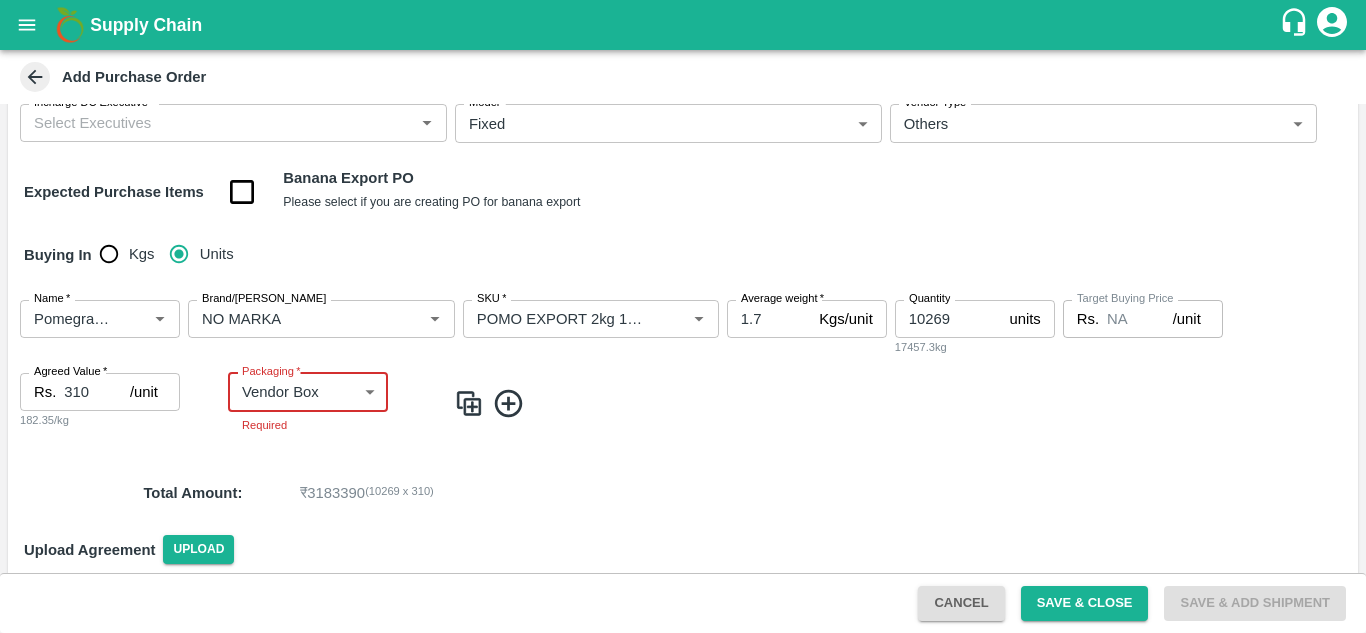 scroll, scrollTop: 263, scrollLeft: 0, axis: vertical 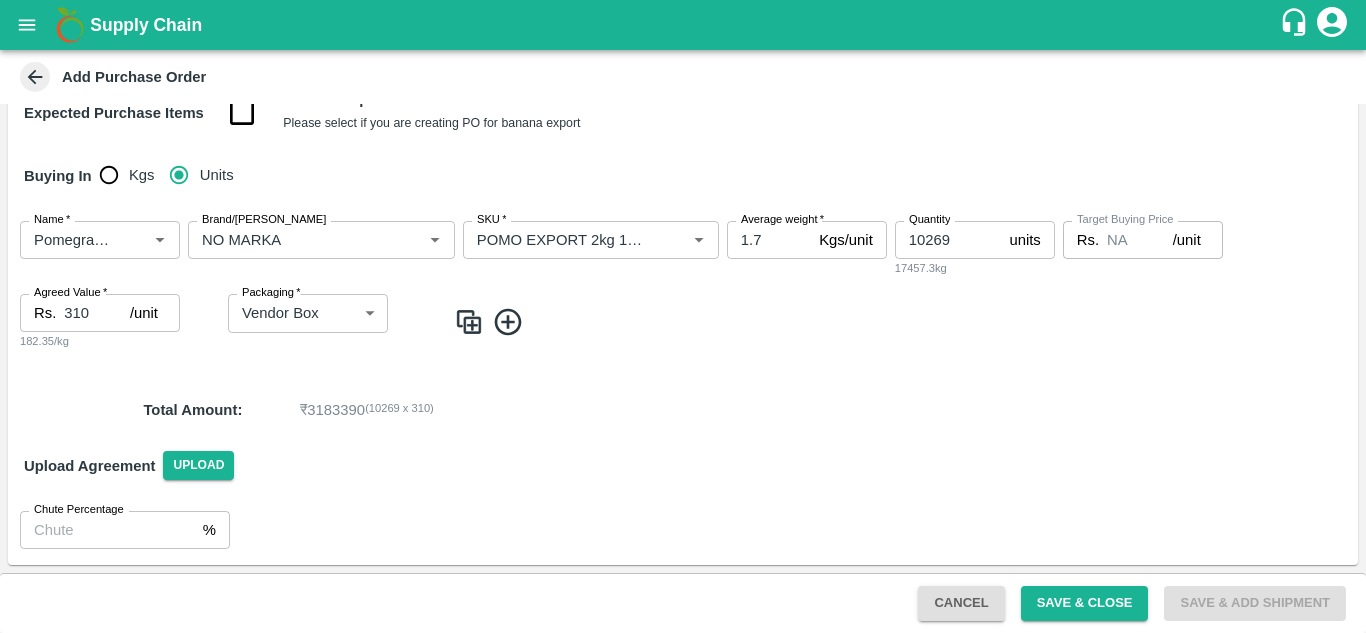 click at bounding box center (469, 322) 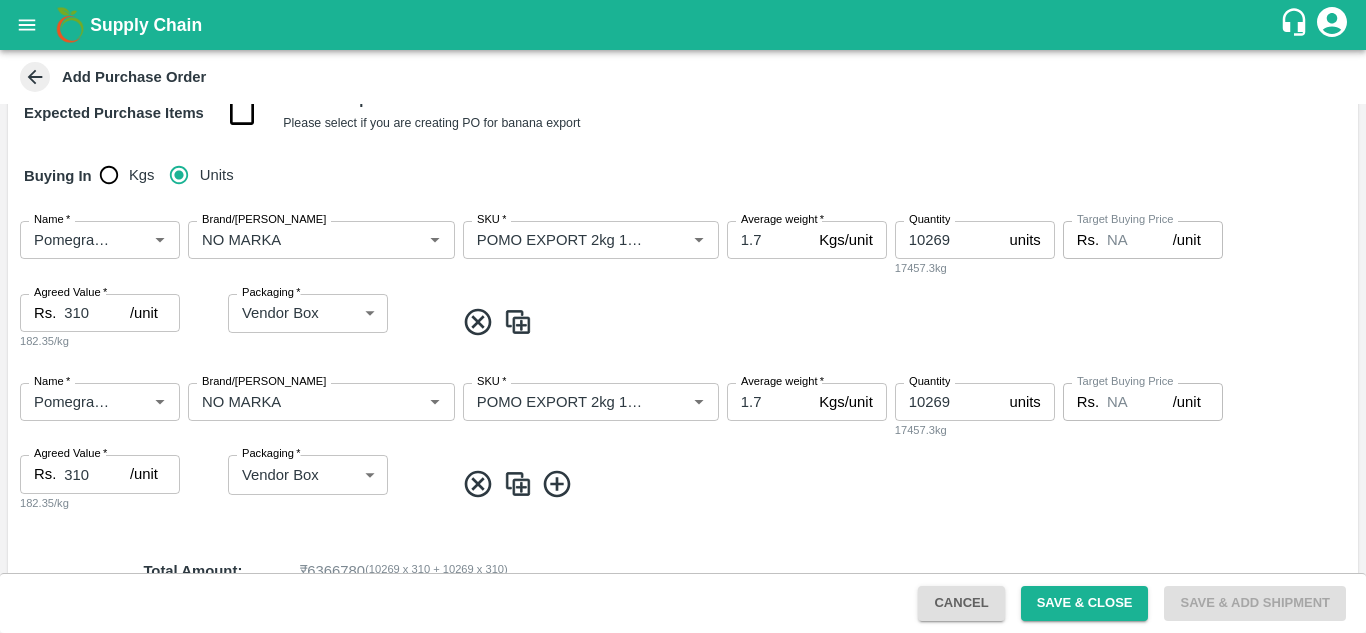 scroll, scrollTop: 420, scrollLeft: 0, axis: vertical 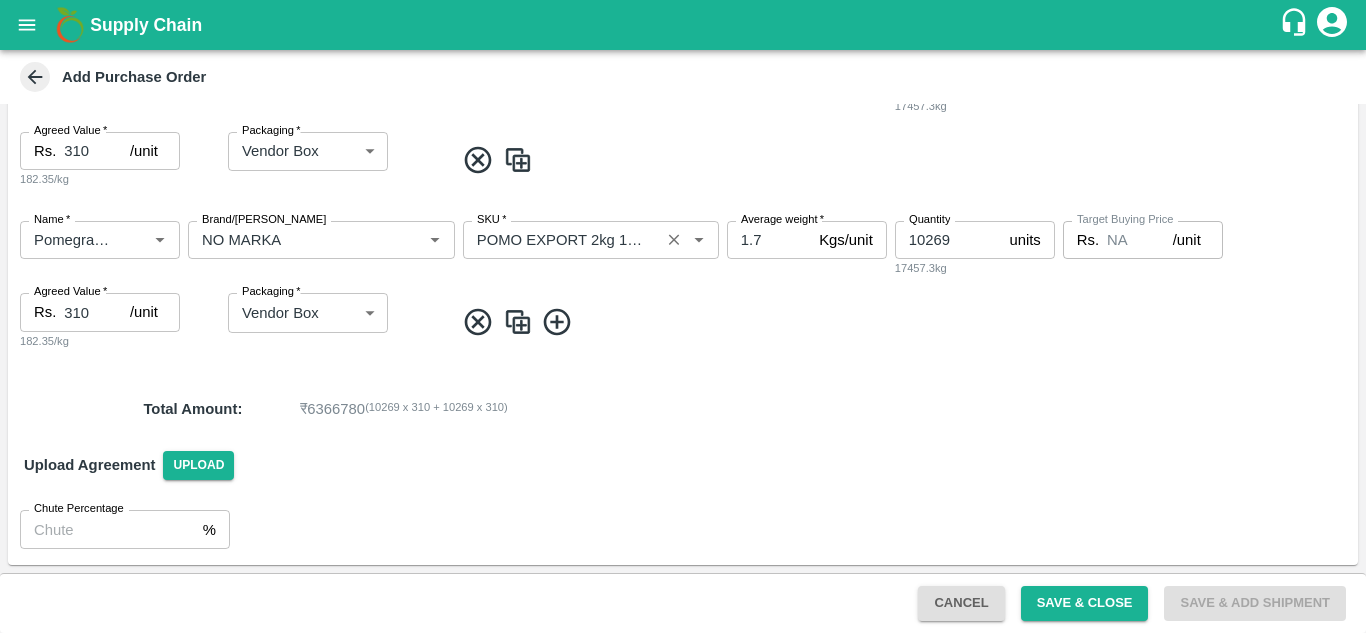 click on "SKU   *" at bounding box center [591, 240] 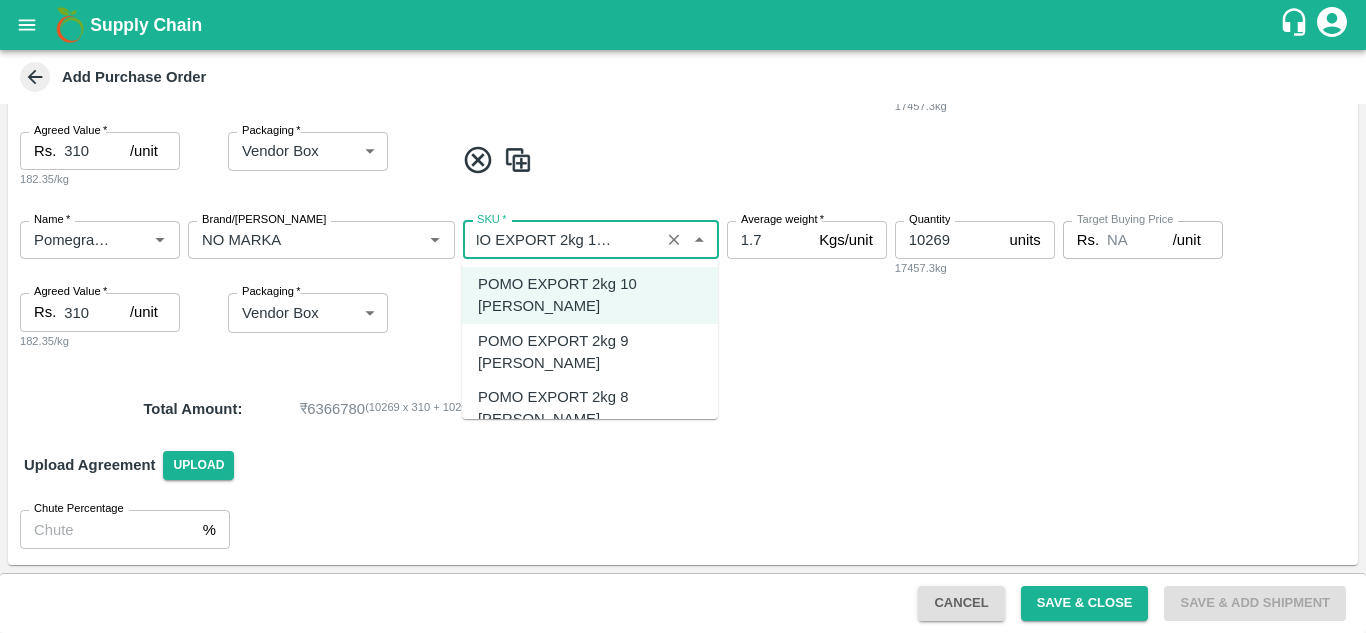 click on "POMO EXPORT 2kg 9 [PERSON_NAME]" at bounding box center (590, 352) 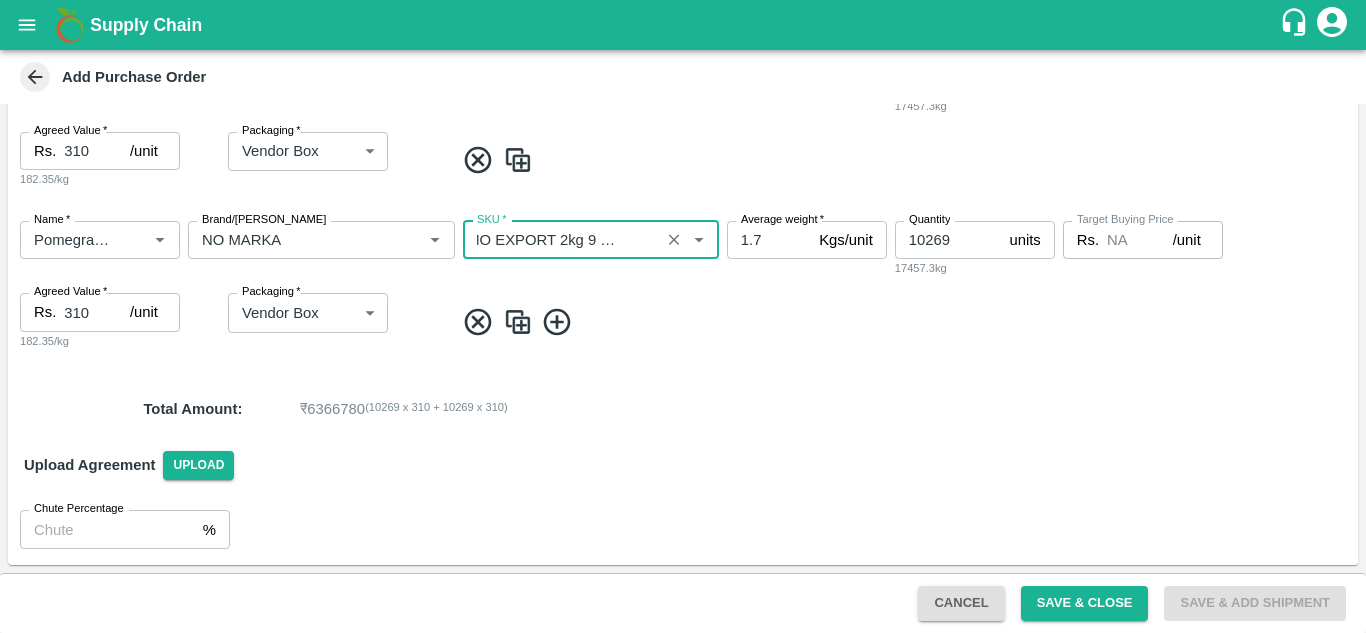 scroll, scrollTop: 0, scrollLeft: 23, axis: horizontal 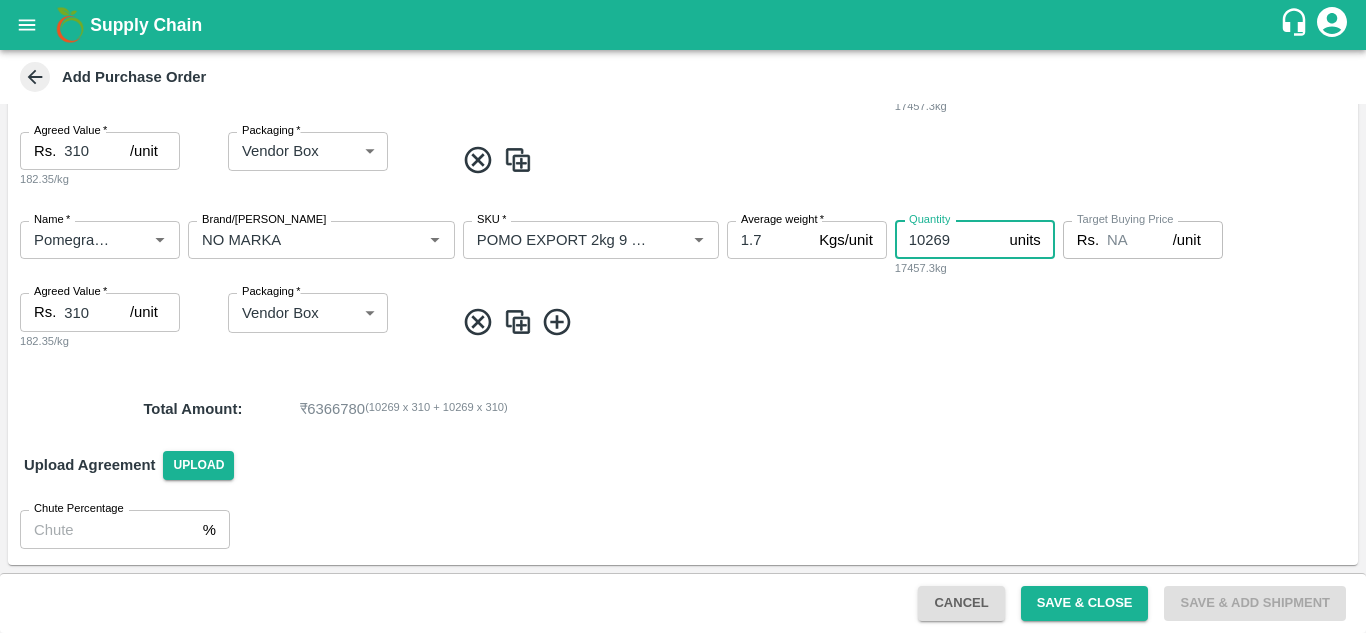 click on "10269" at bounding box center [948, 240] 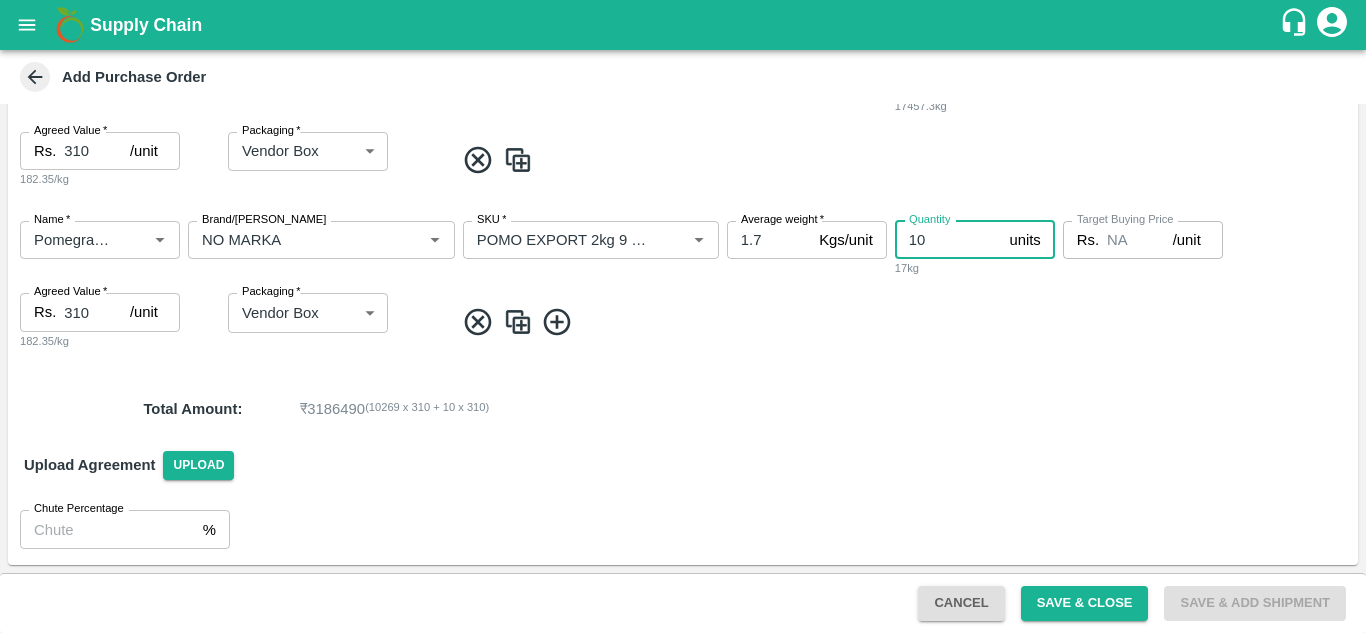 type on "1" 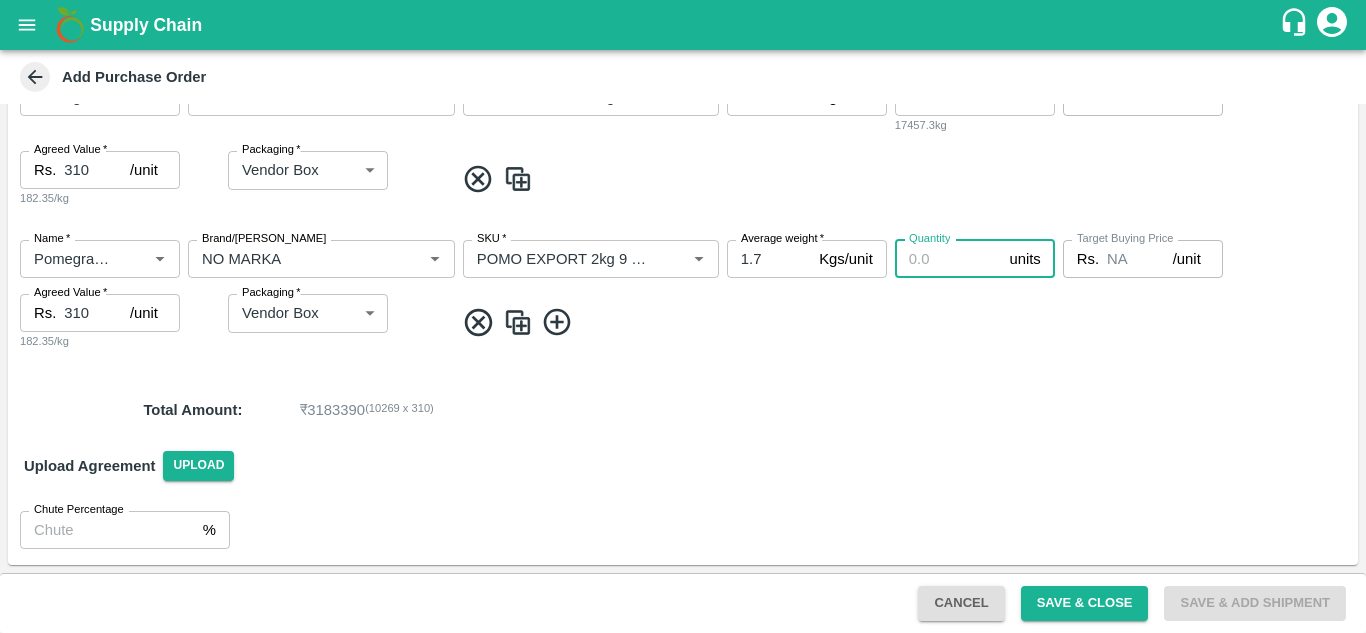 scroll, scrollTop: 401, scrollLeft: 0, axis: vertical 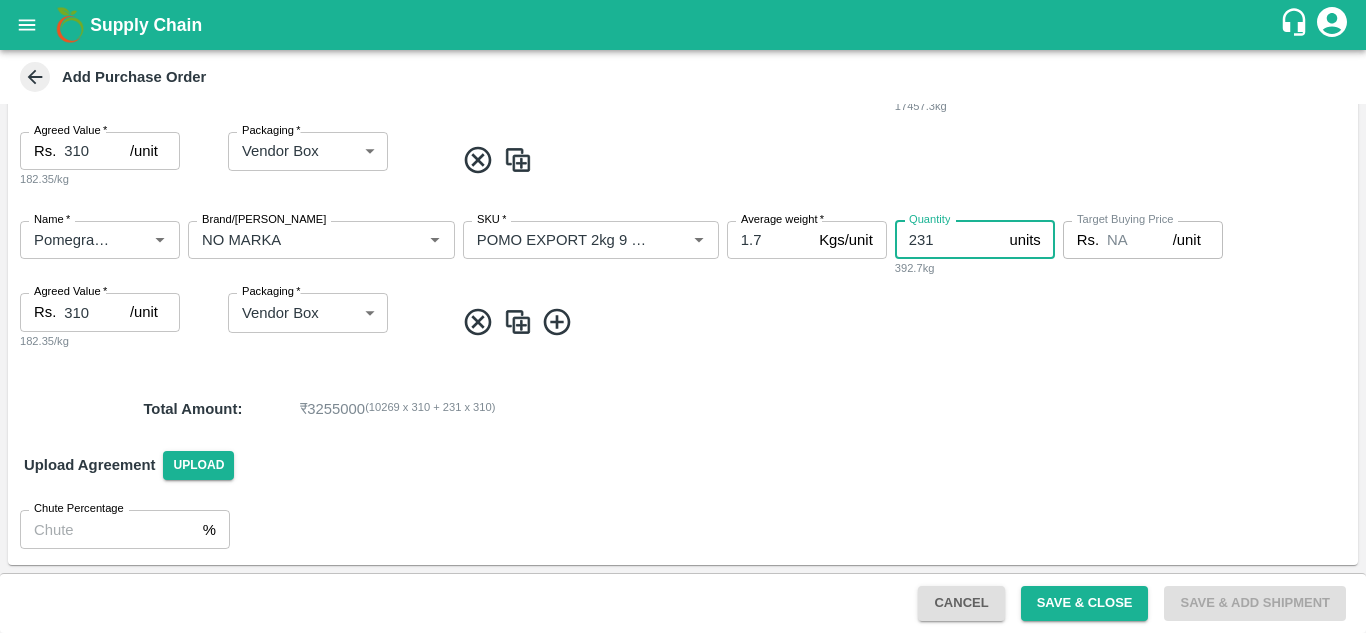type on "231" 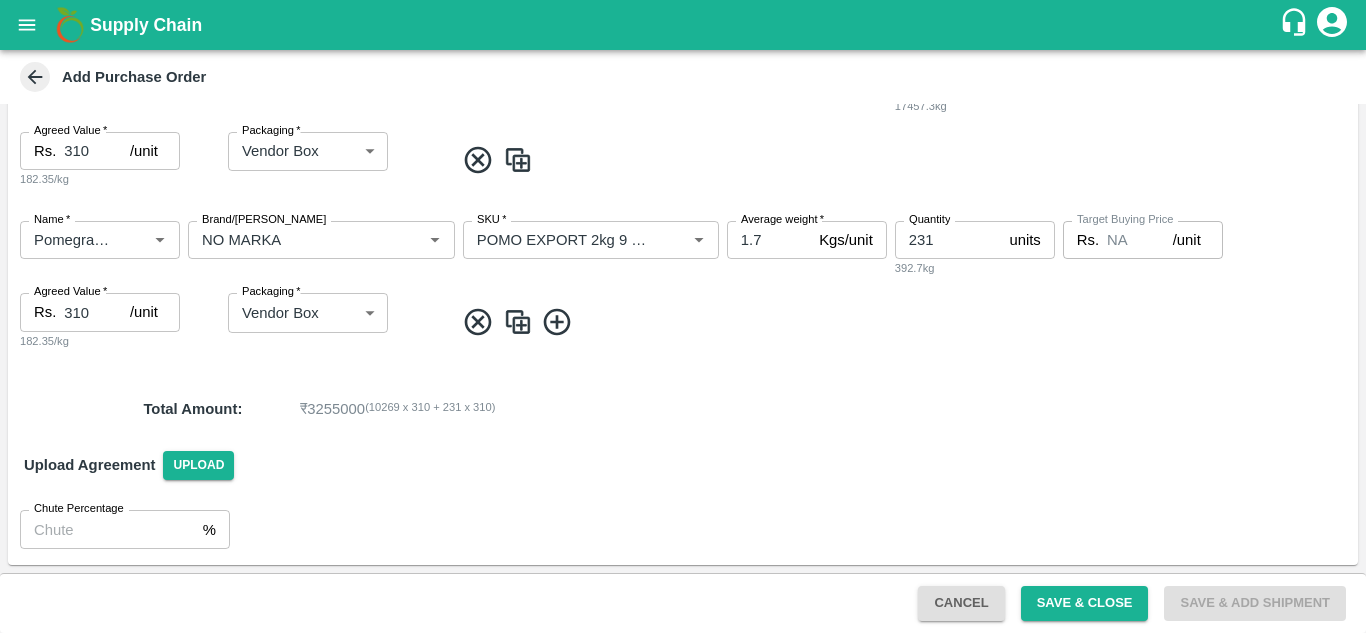 click at bounding box center [902, 322] 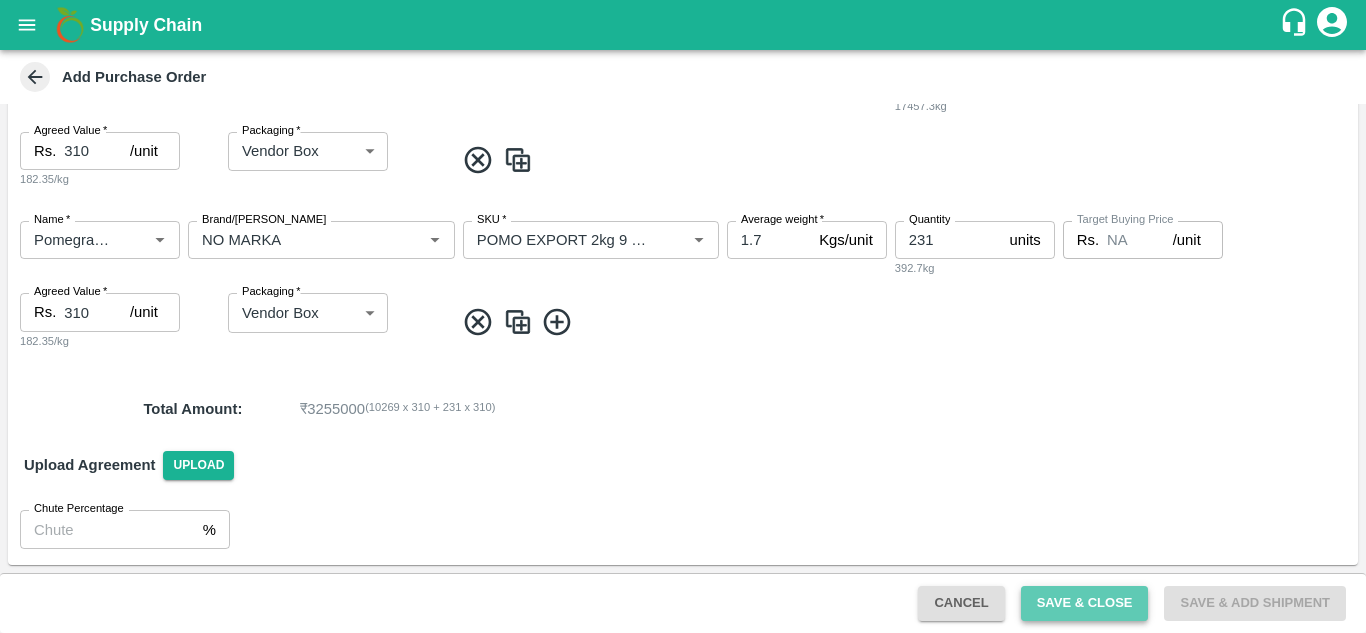 click on "Save & Close" at bounding box center (1085, 603) 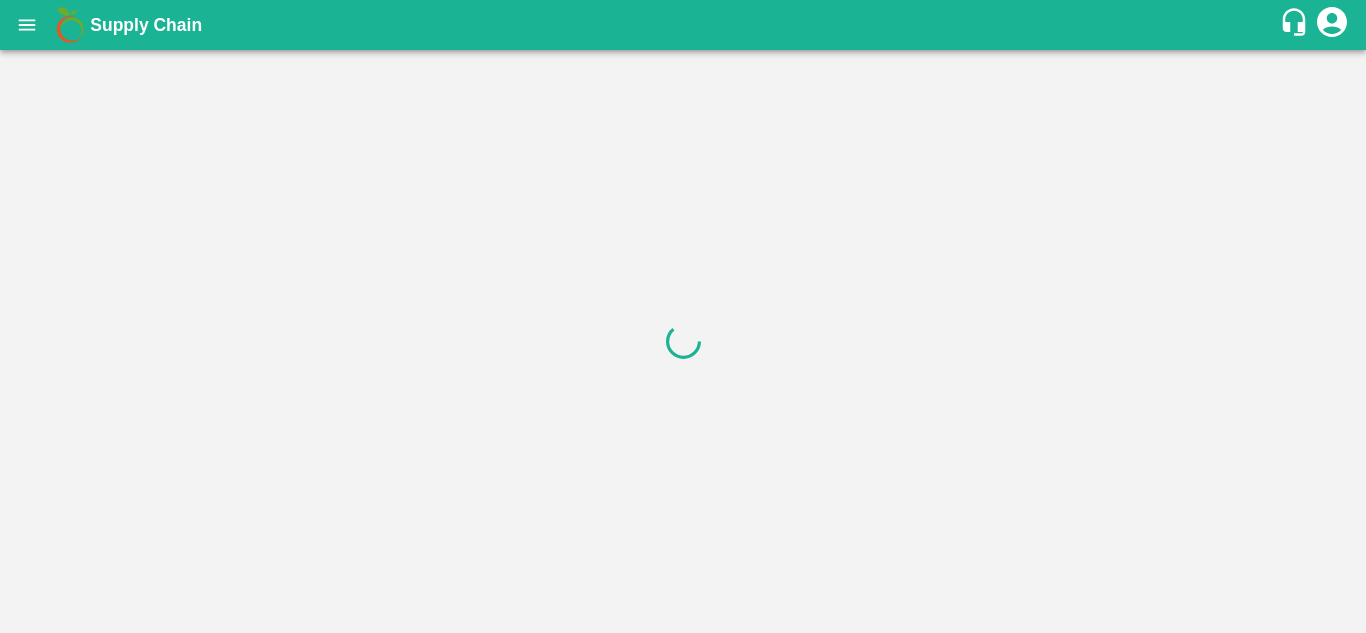 scroll, scrollTop: 0, scrollLeft: 0, axis: both 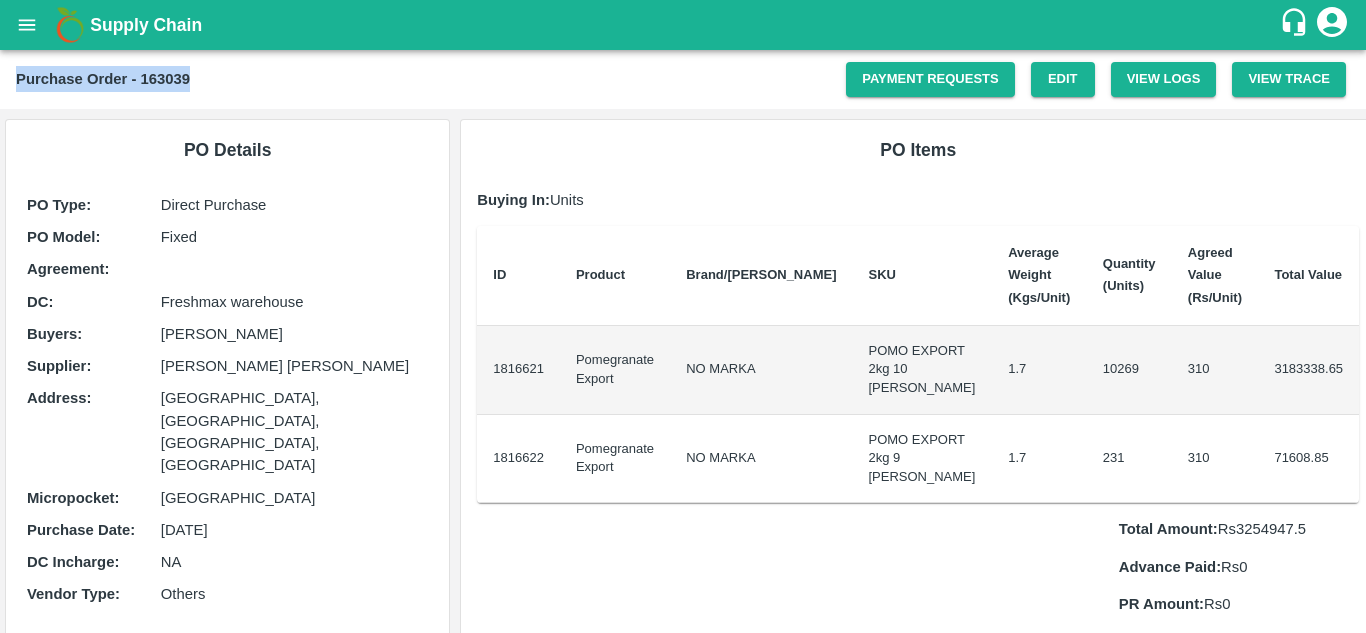 drag, startPoint x: 16, startPoint y: 75, endPoint x: 207, endPoint y: 82, distance: 191.12823 